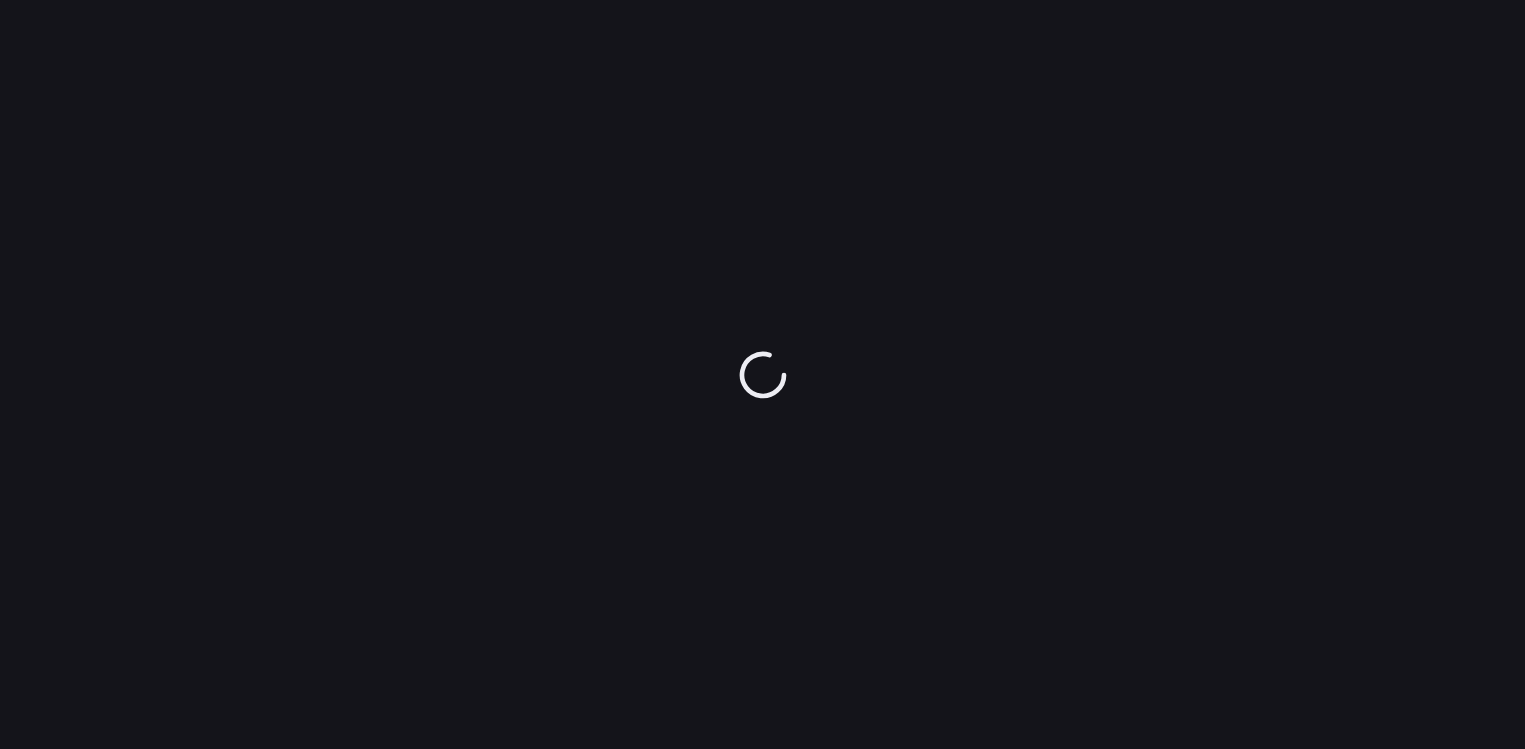 scroll, scrollTop: 0, scrollLeft: 0, axis: both 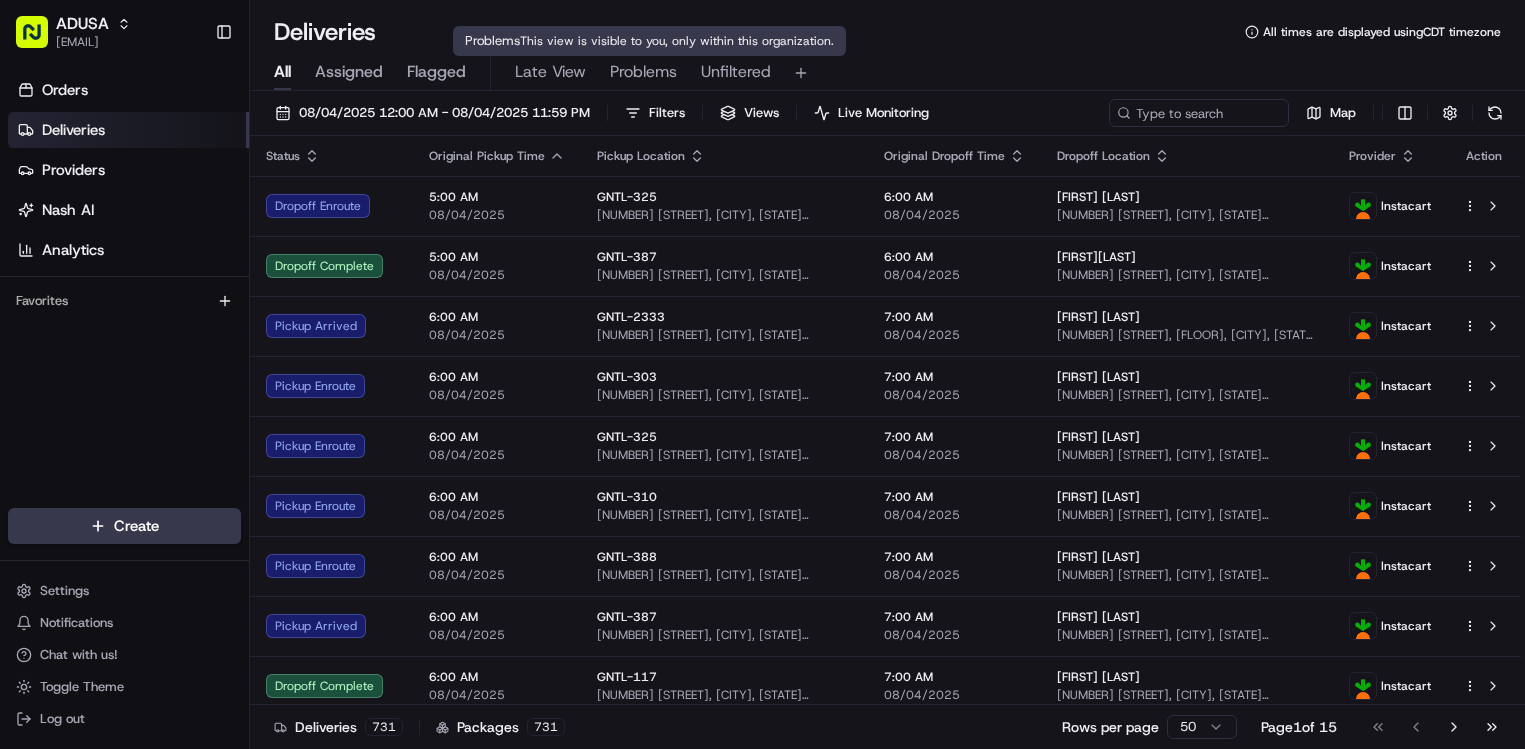 click on "Problems" at bounding box center [643, 72] 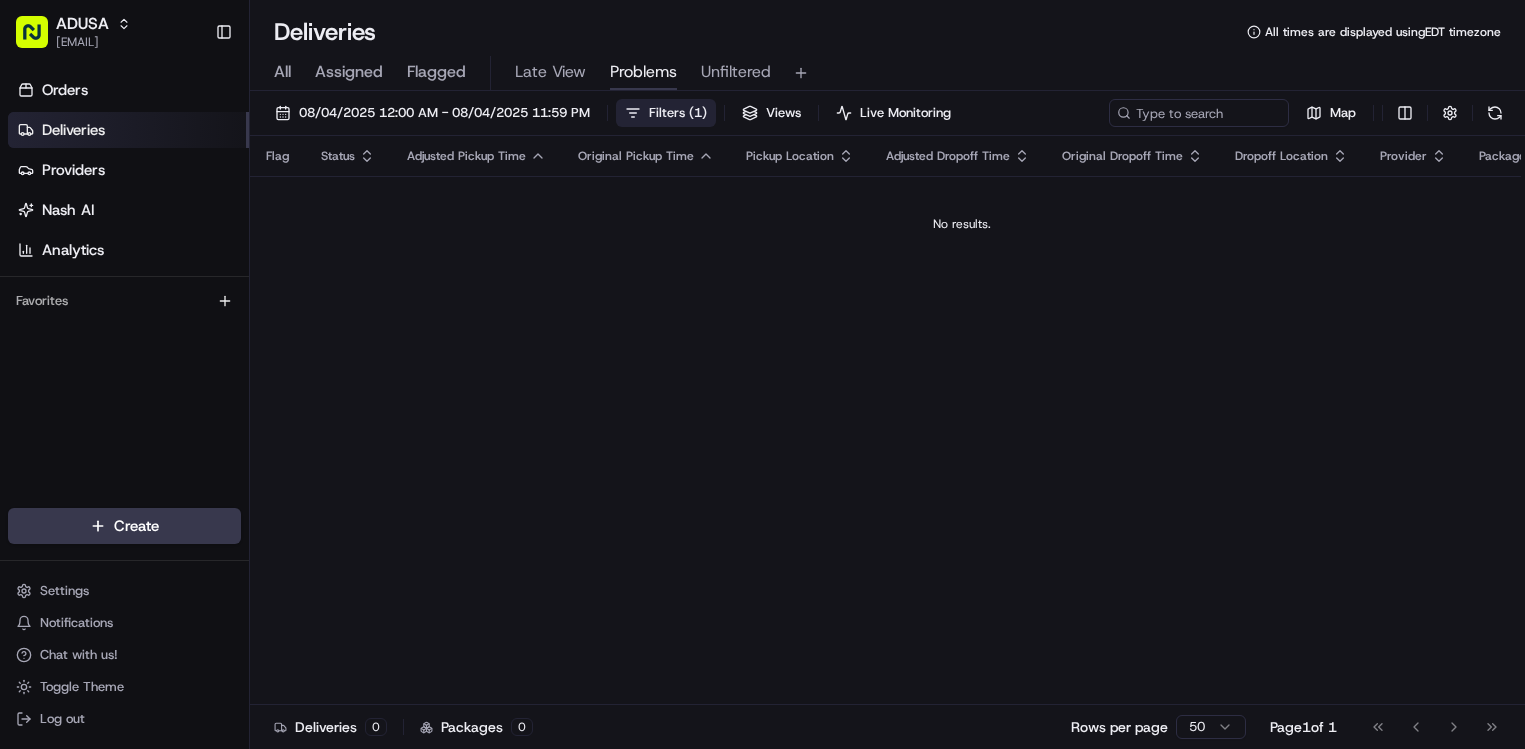 click on "Filters ( 1 )" at bounding box center [666, 113] 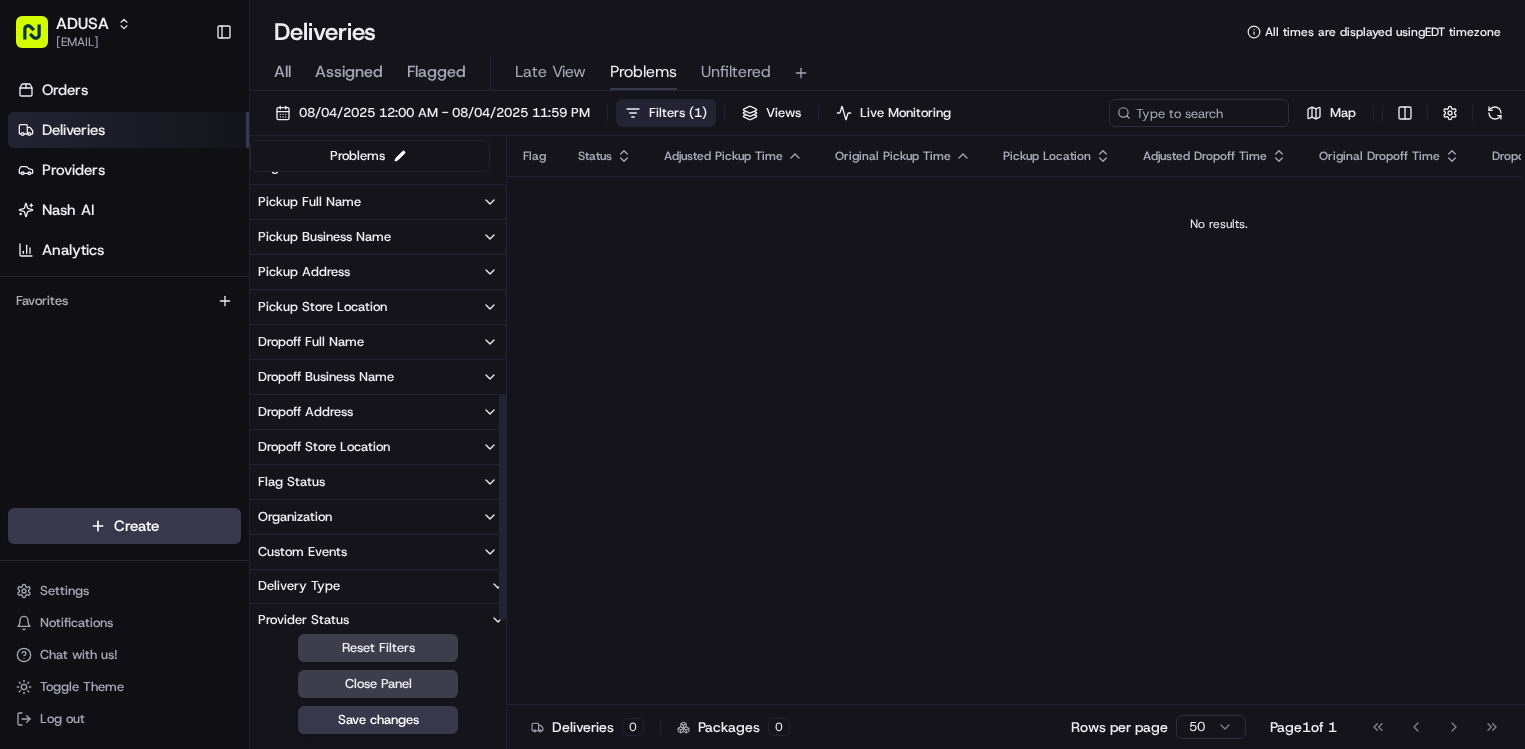 scroll, scrollTop: 456, scrollLeft: 0, axis: vertical 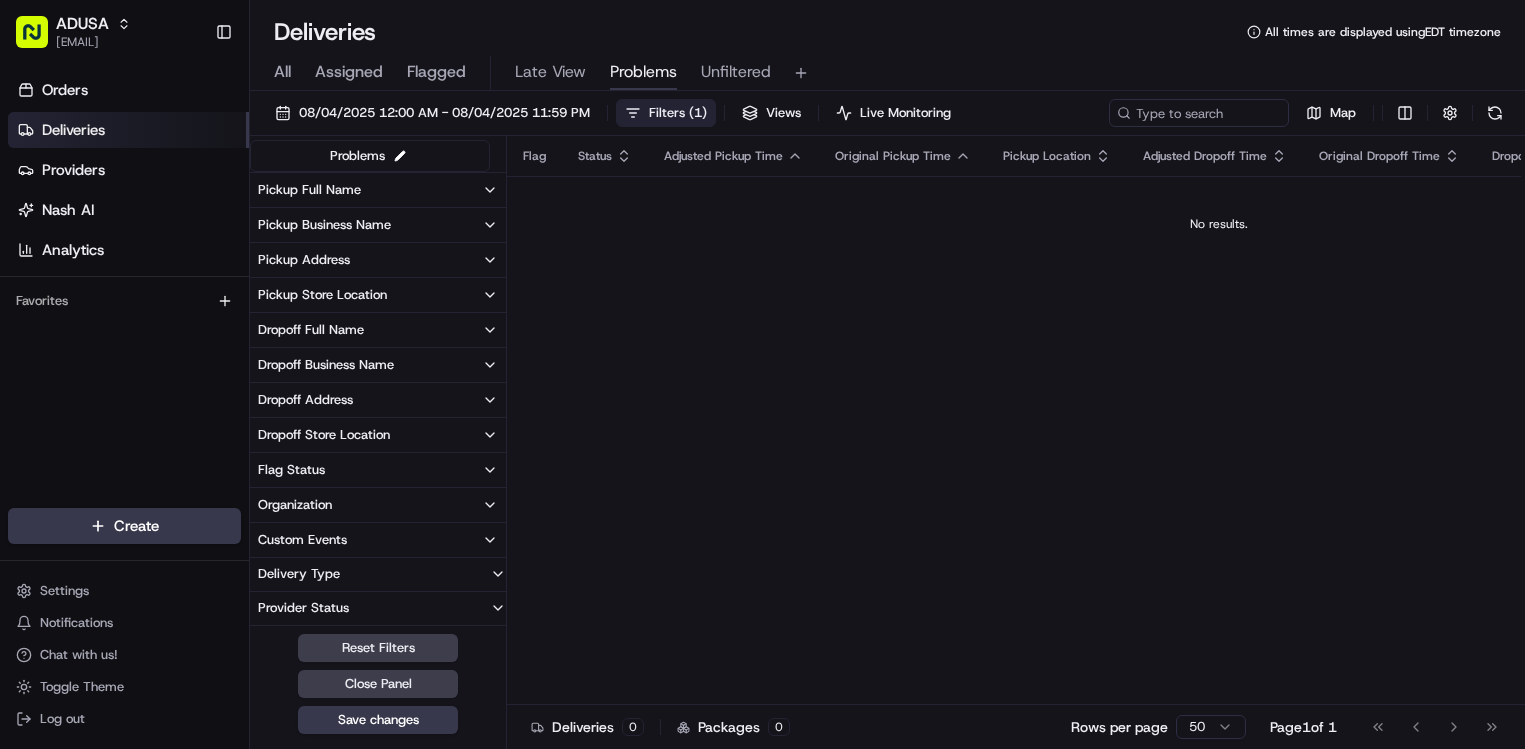 click on "Organization" at bounding box center [378, 505] 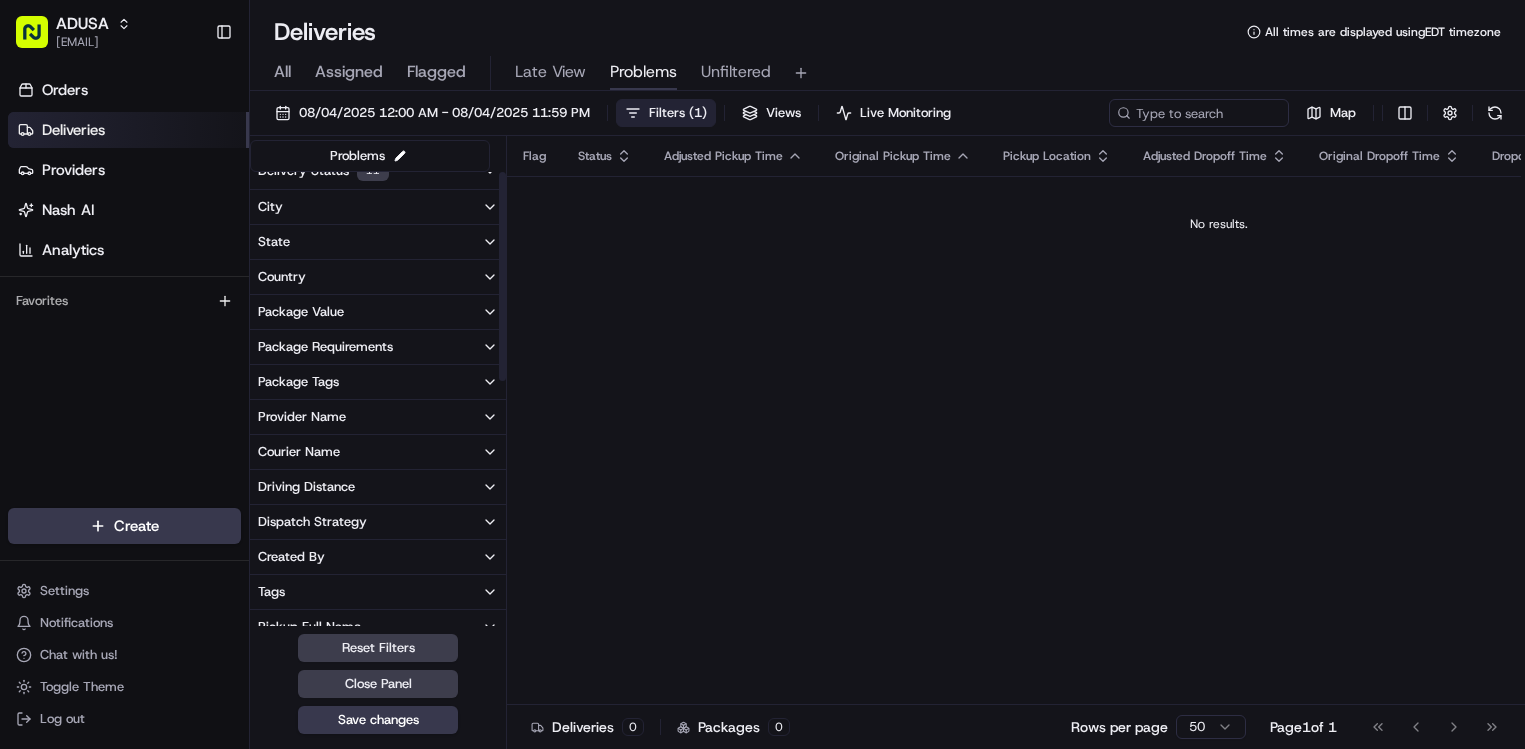 scroll, scrollTop: 0, scrollLeft: 0, axis: both 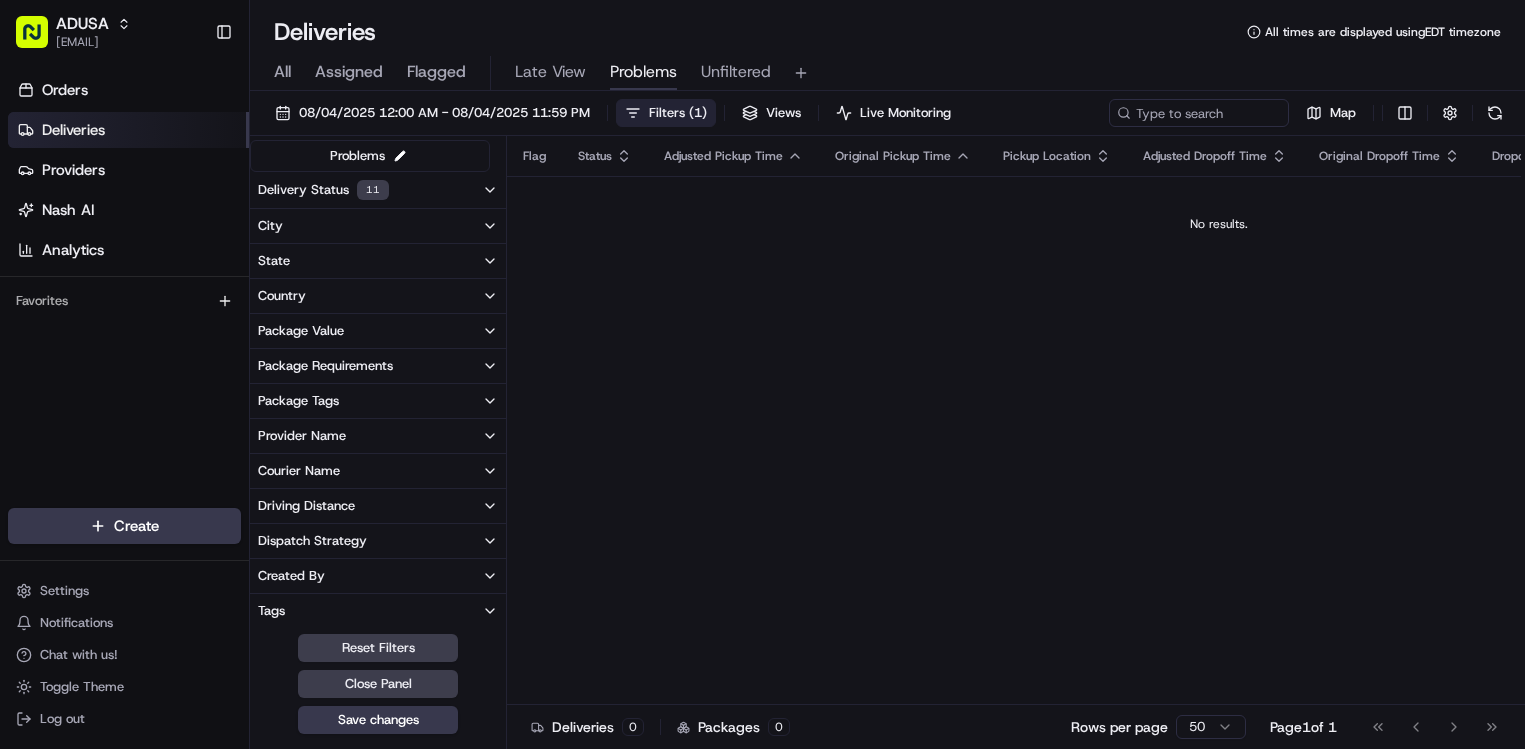 click on "Delivery Status [NUMBER]" at bounding box center [378, 190] 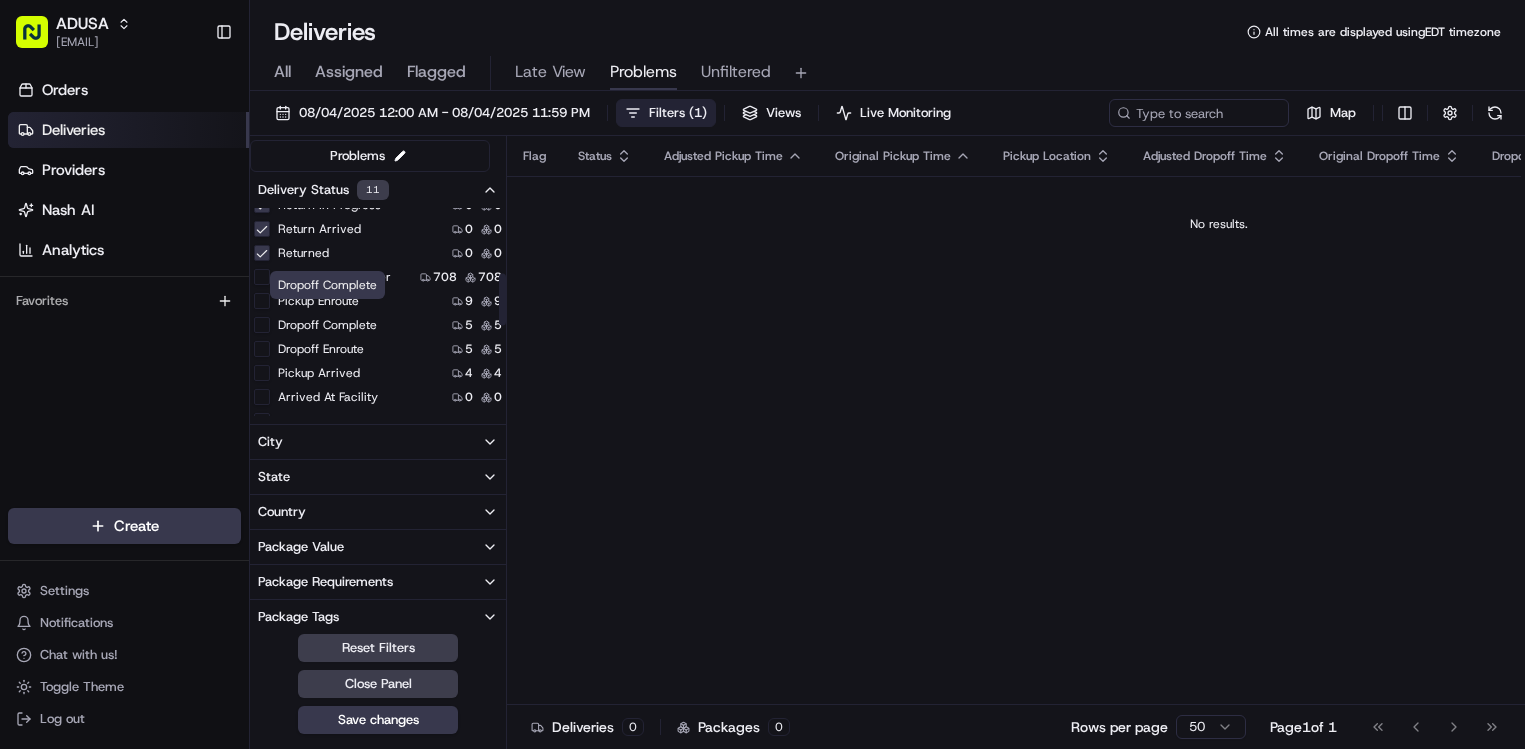 scroll, scrollTop: 200, scrollLeft: 0, axis: vertical 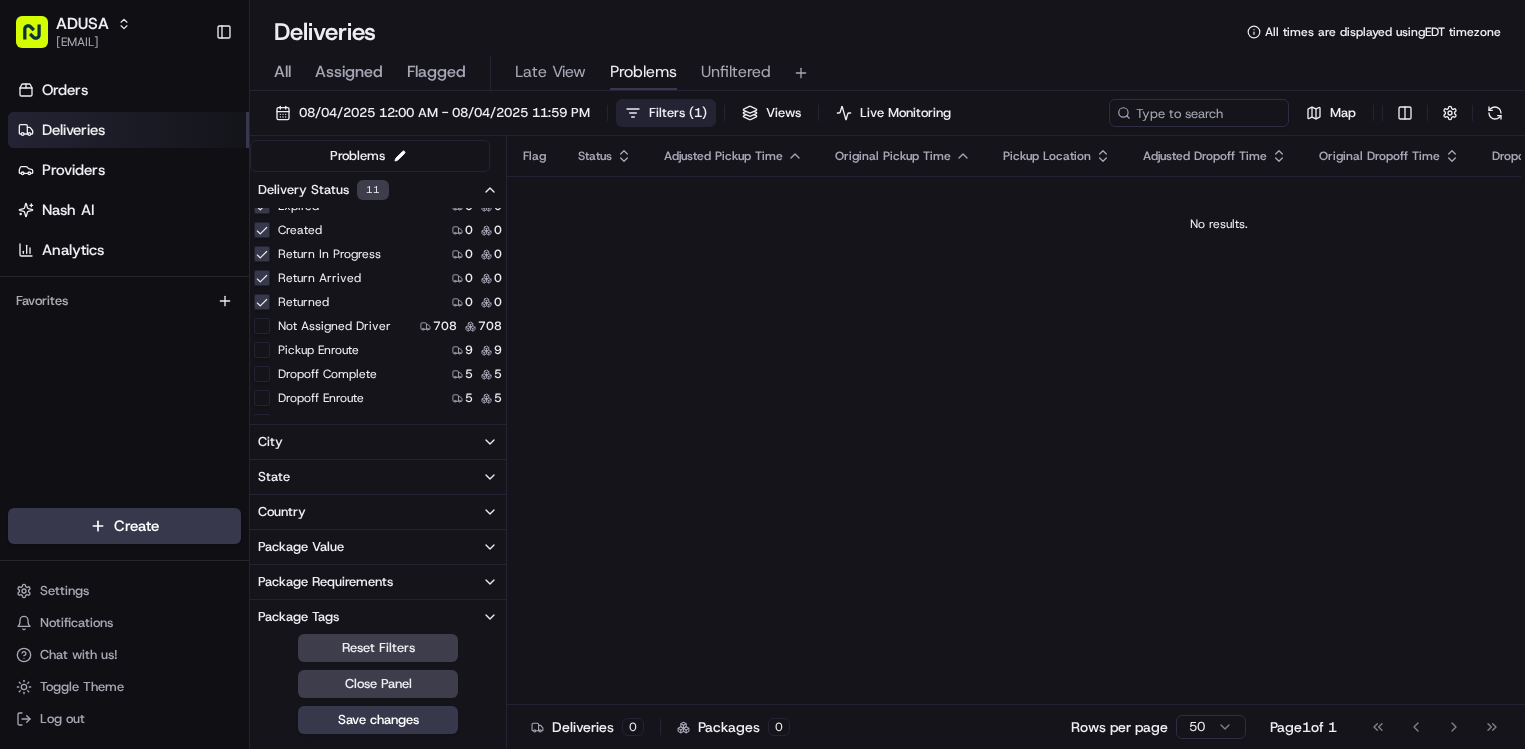 click on "Not Assigned Driver" at bounding box center [262, 326] 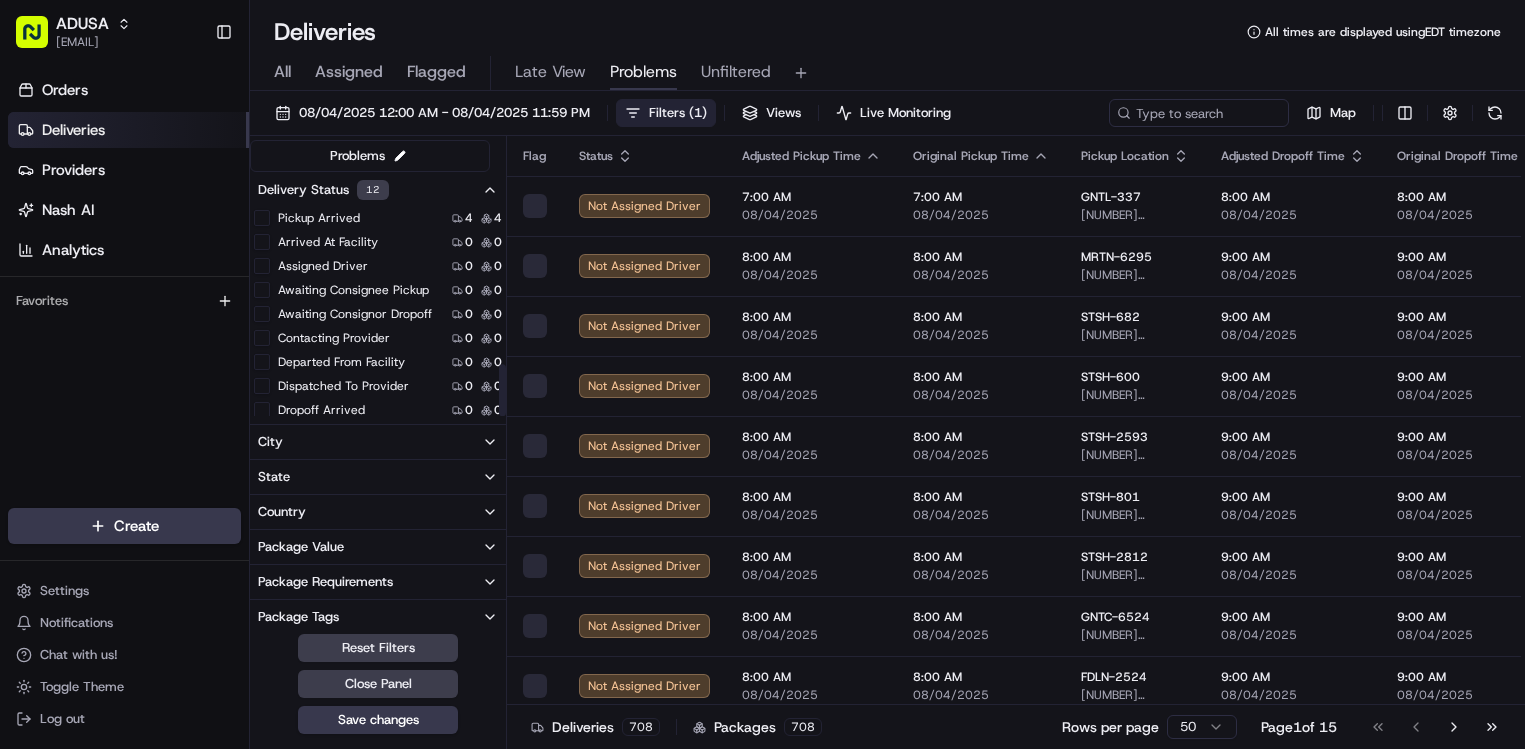 scroll, scrollTop: 628, scrollLeft: 0, axis: vertical 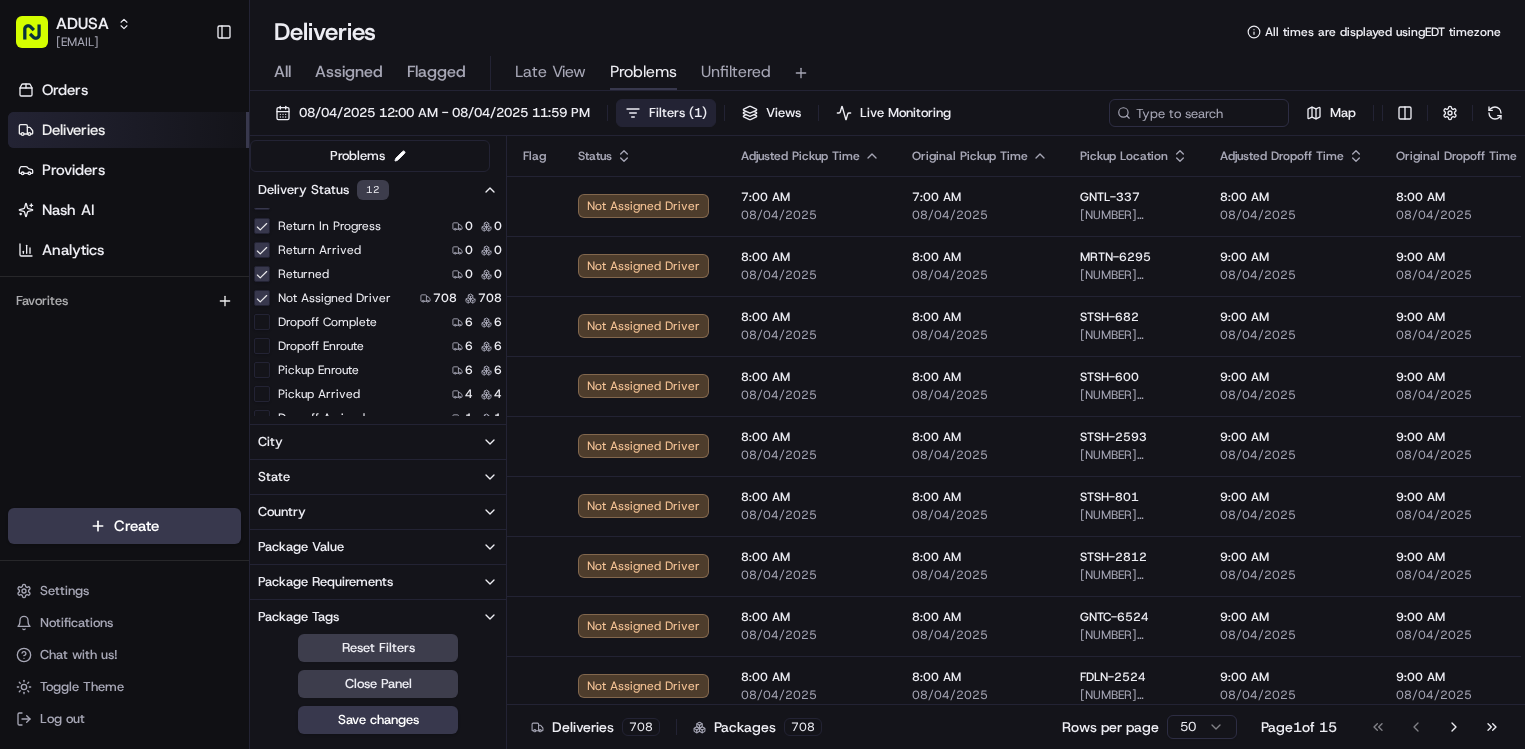 click on "Not Assigned Driver" at bounding box center (262, 298) 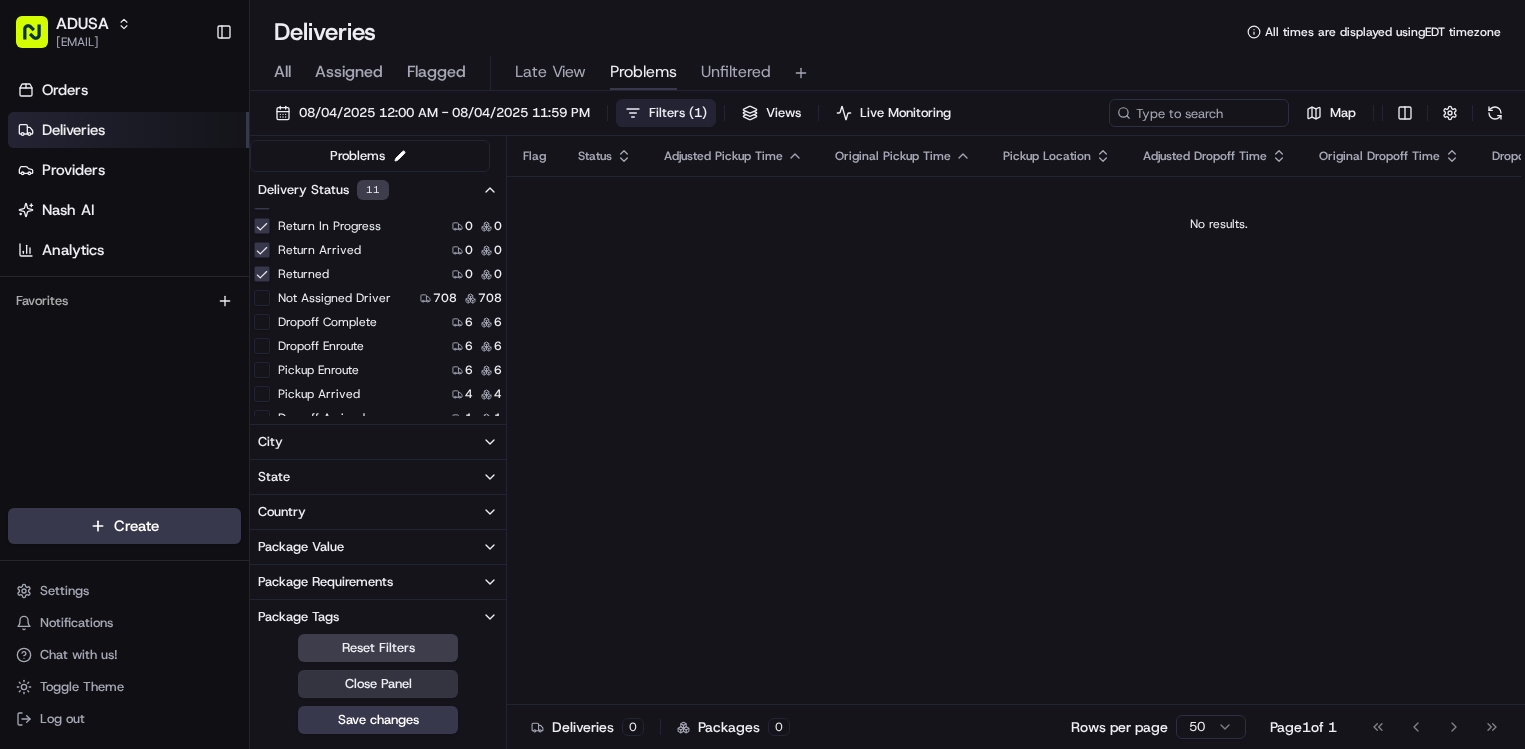 click on "Close Panel" at bounding box center (378, 684) 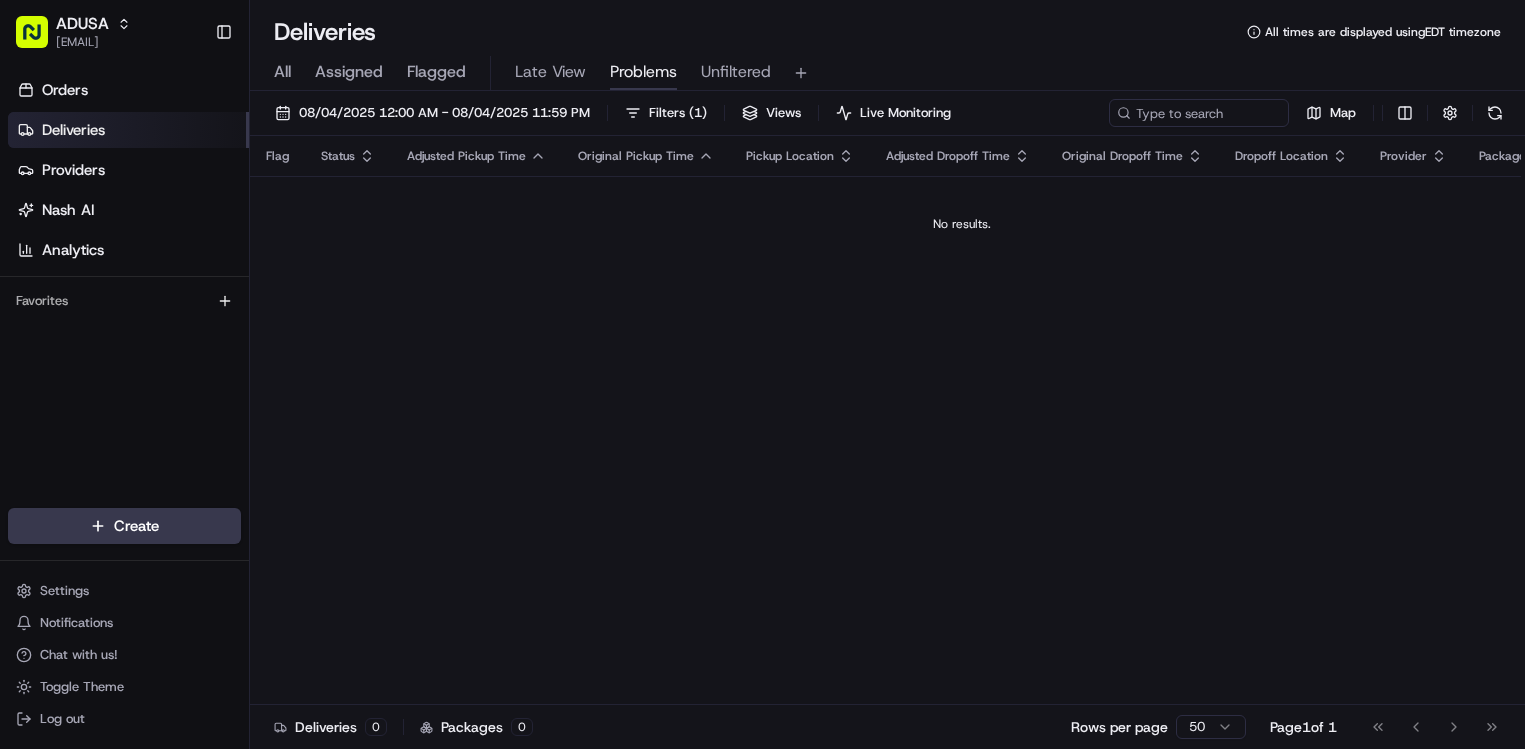 click on "All Assigned Flagged Late View Problems Unfiltered" at bounding box center (887, 69) 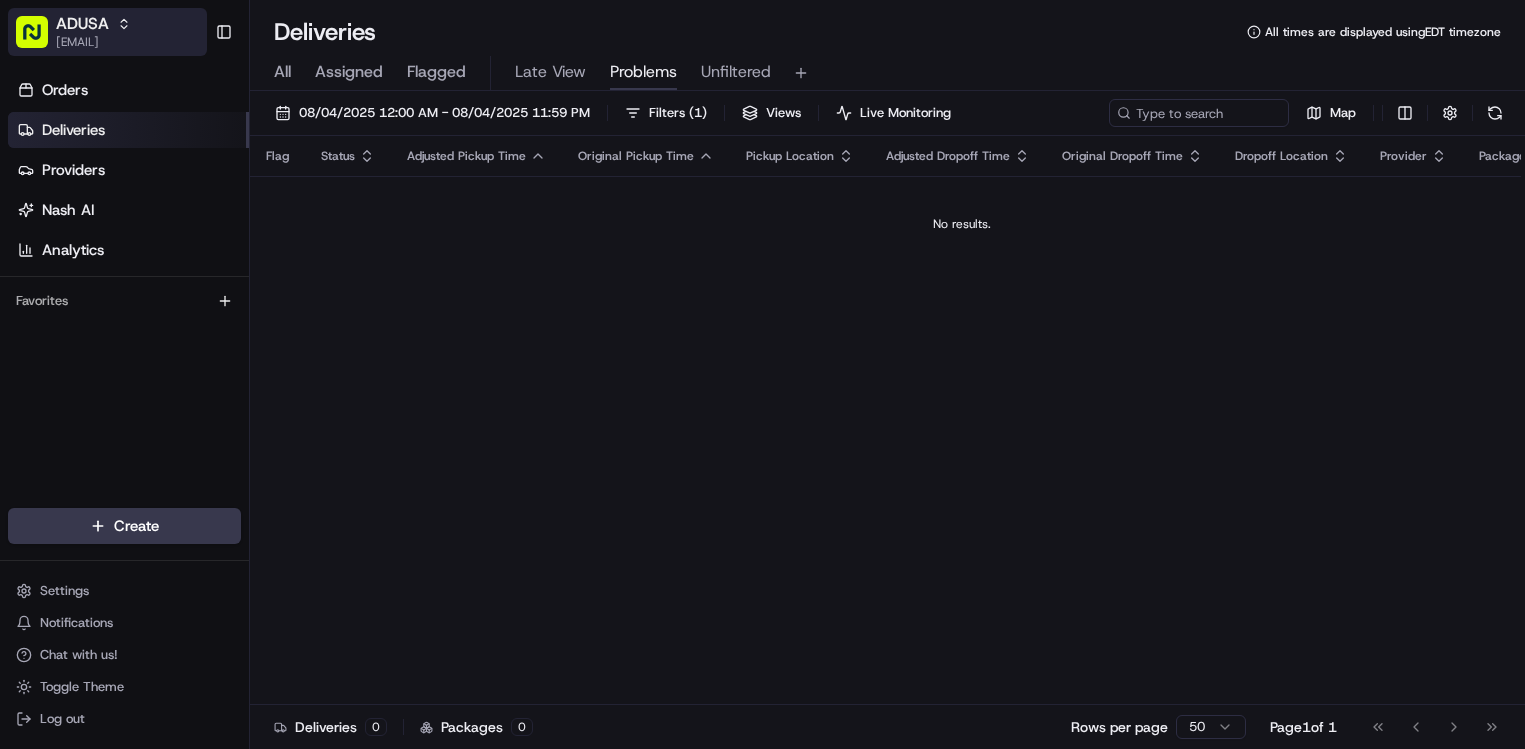 click on "[EMAIL]" at bounding box center (93, 42) 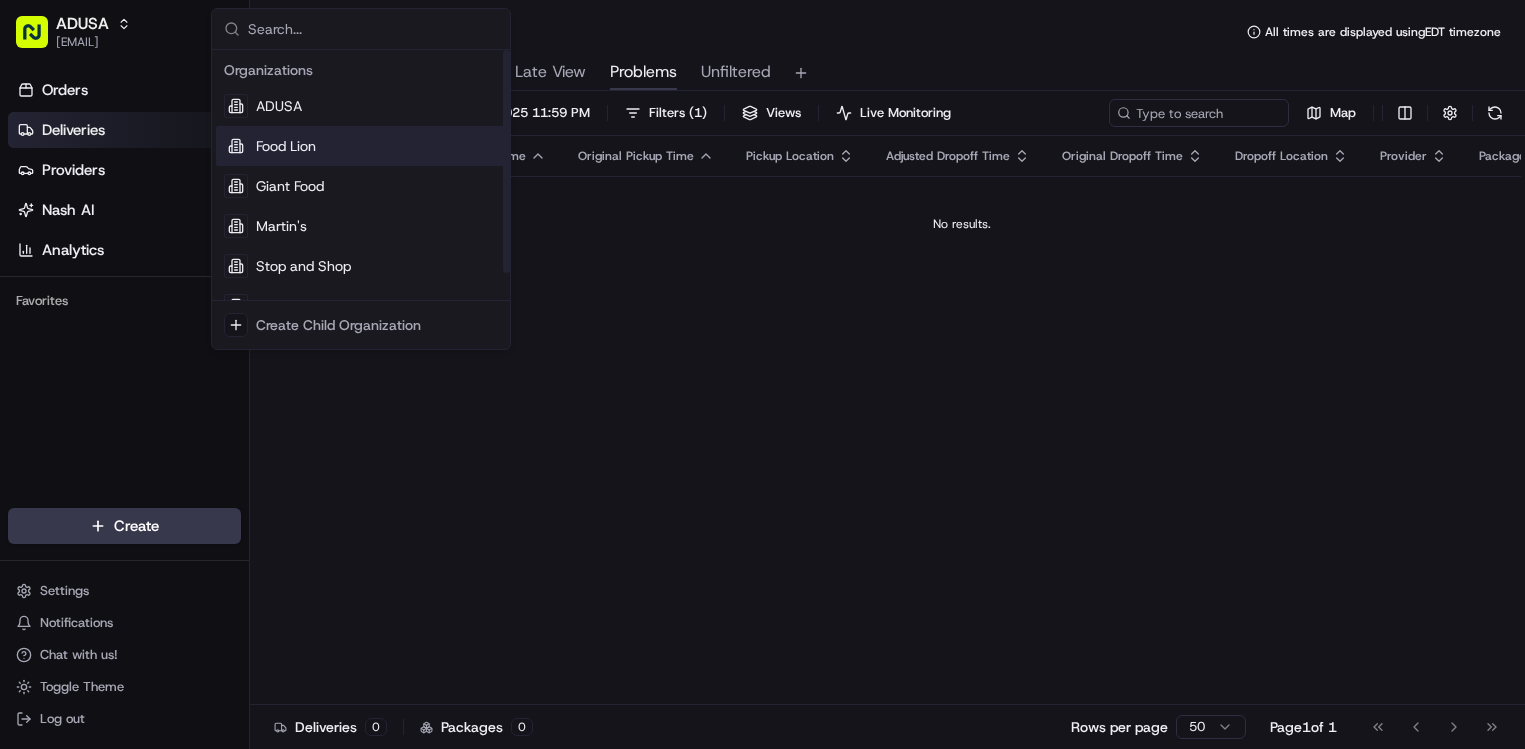 click on "Food Lion" at bounding box center (286, 146) 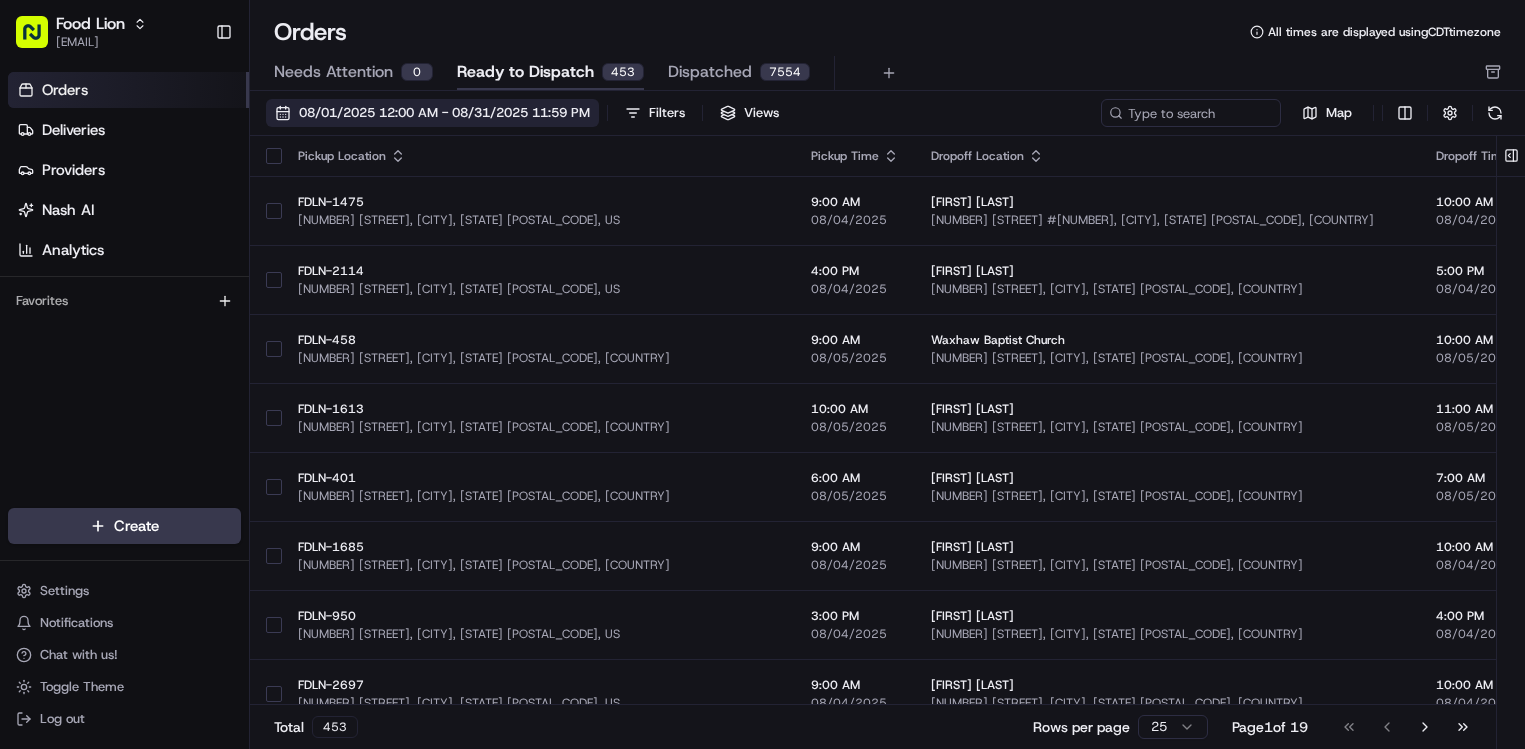 click on "08/01/2025 12:00 AM - 08/31/2025 11:59 PM" at bounding box center (444, 113) 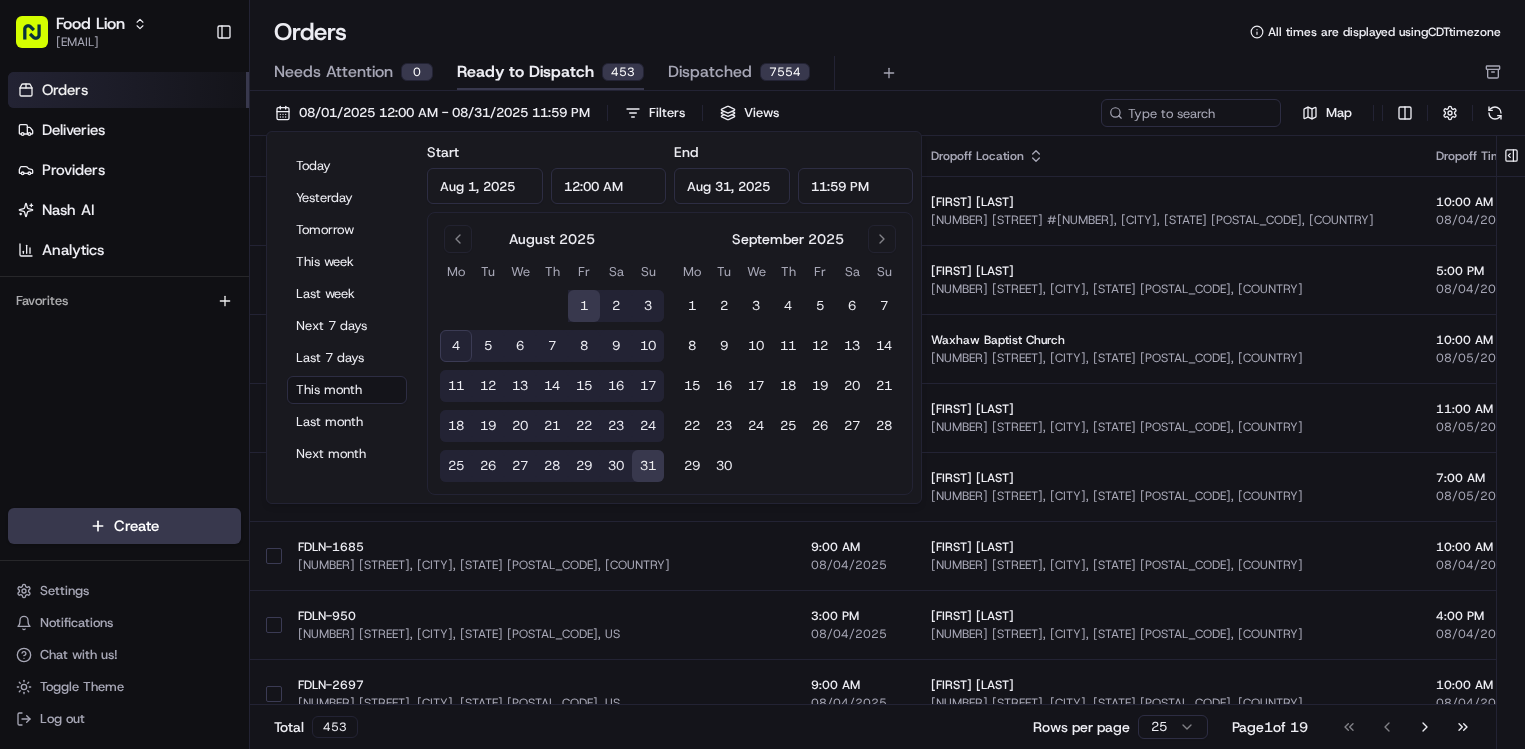 click on "3" at bounding box center (648, 306) 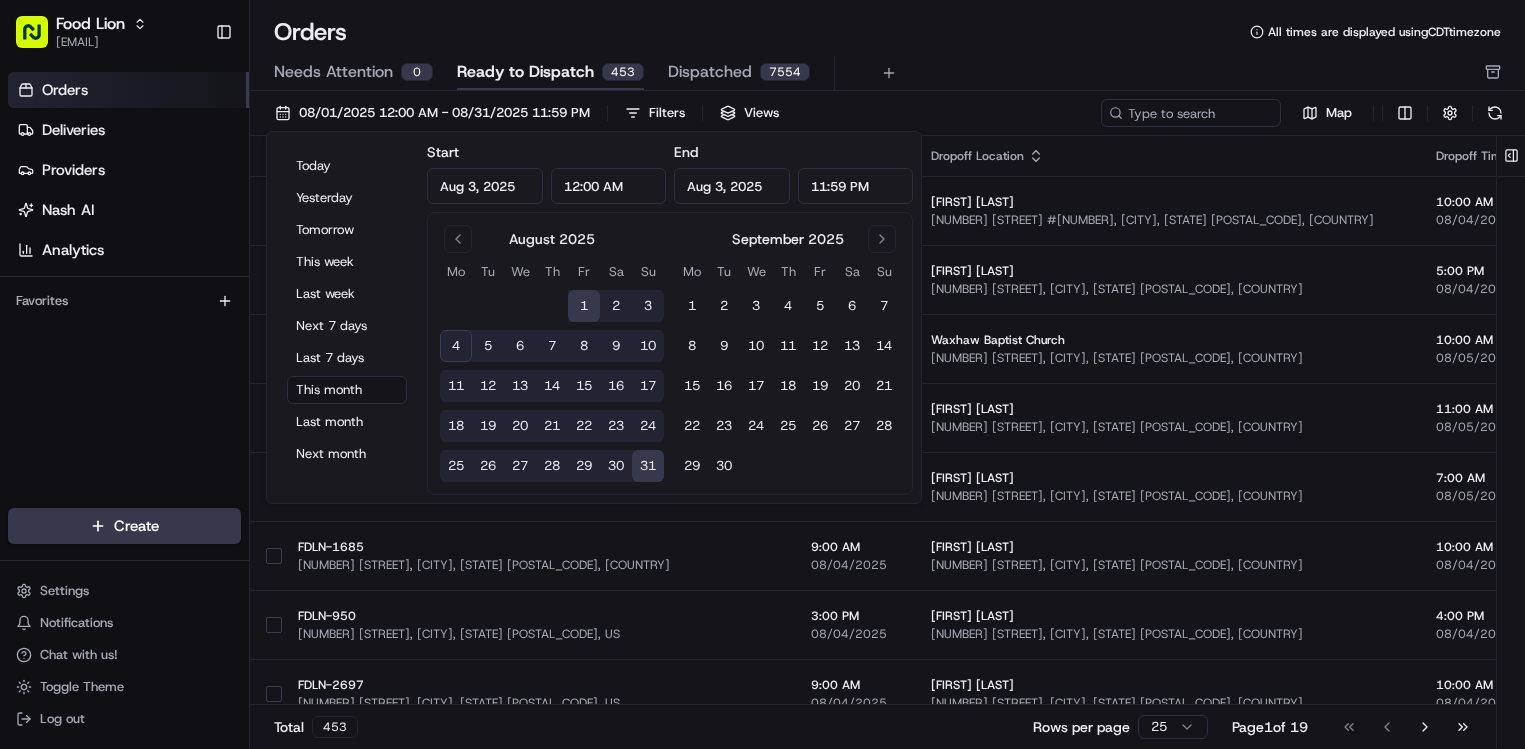 click on "3" at bounding box center (648, 306) 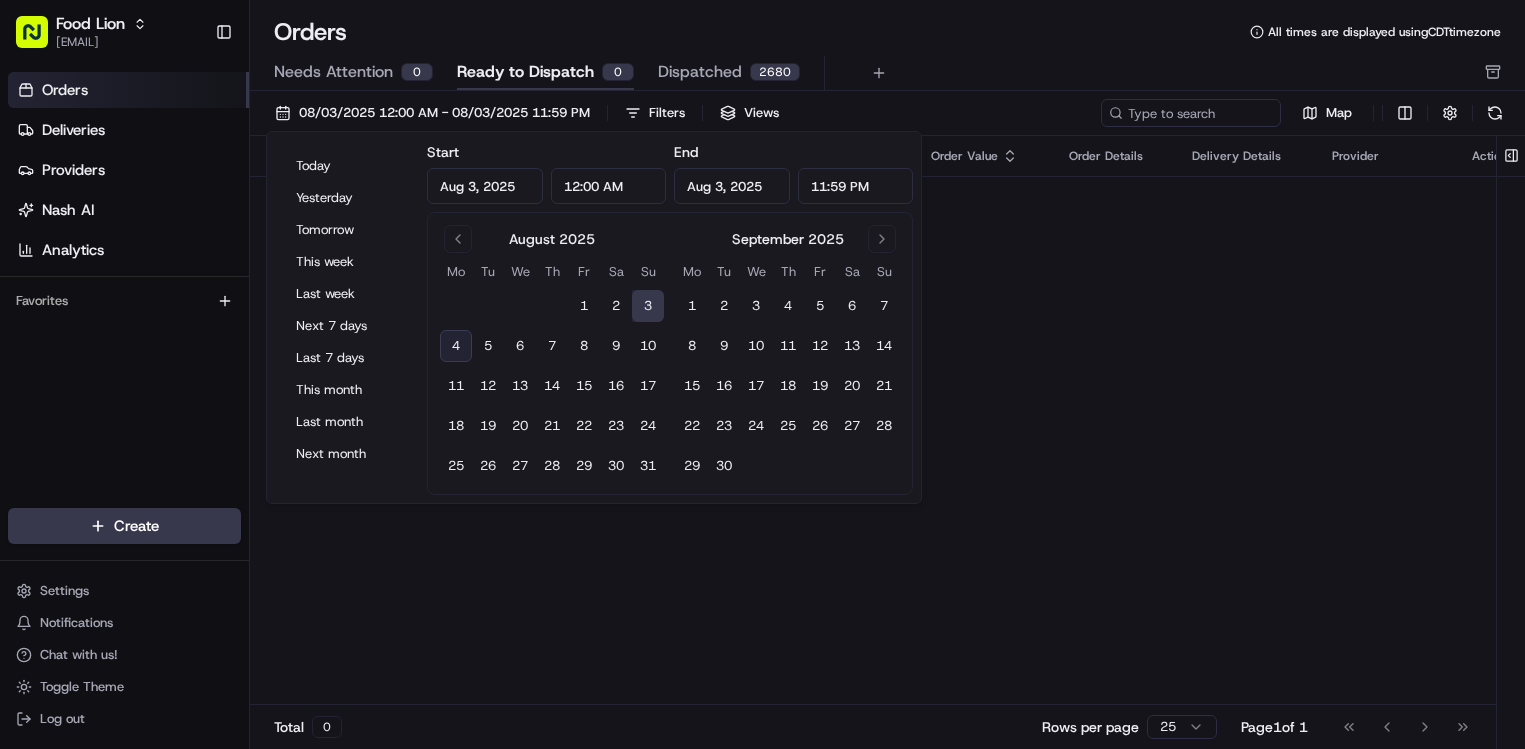 click on "[BRAND] [FIRST].[LAST]@[DOMAIN] Toggle Sidebar" at bounding box center (124, 32) 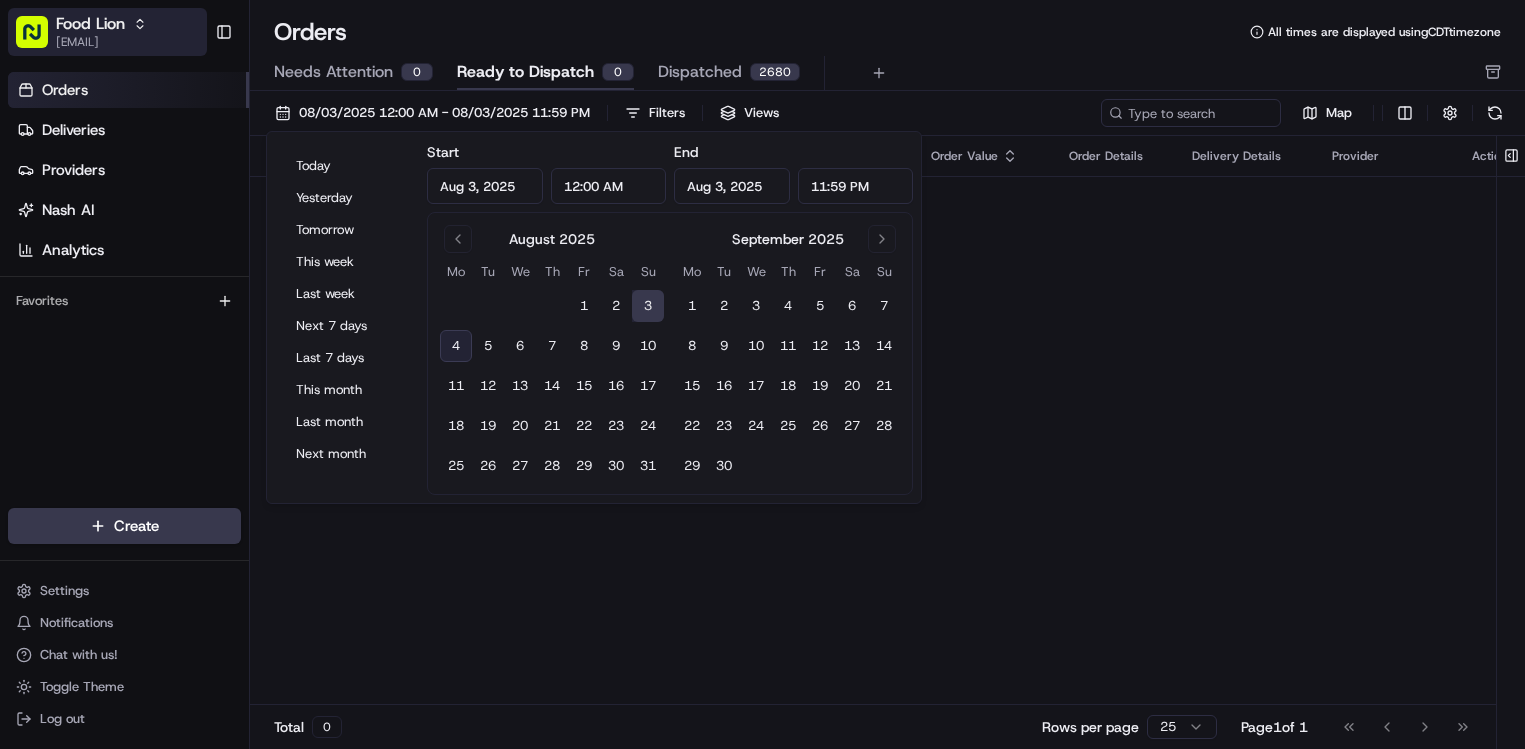 click on "Food Lion" at bounding box center [90, 24] 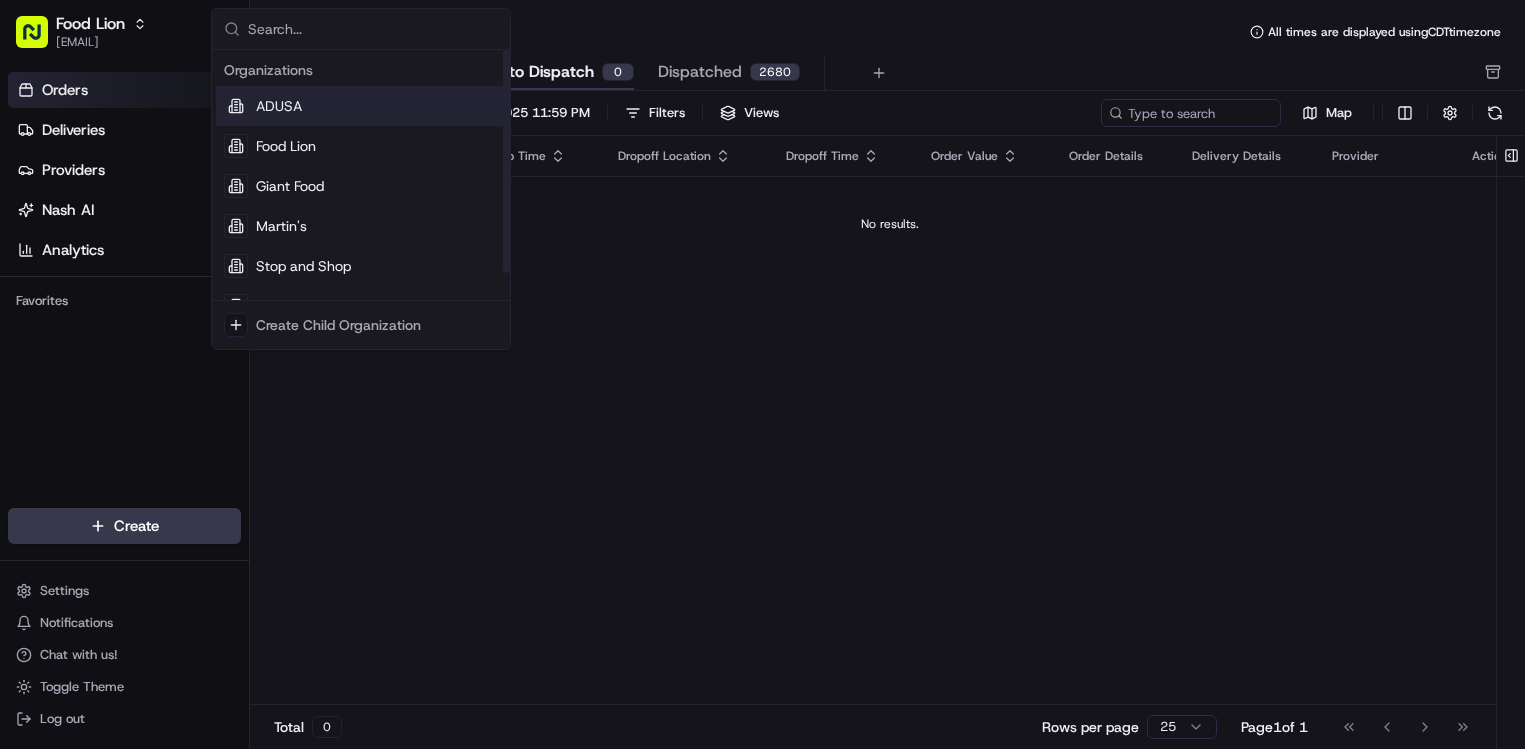 click on "ADUSA" at bounding box center [279, 106] 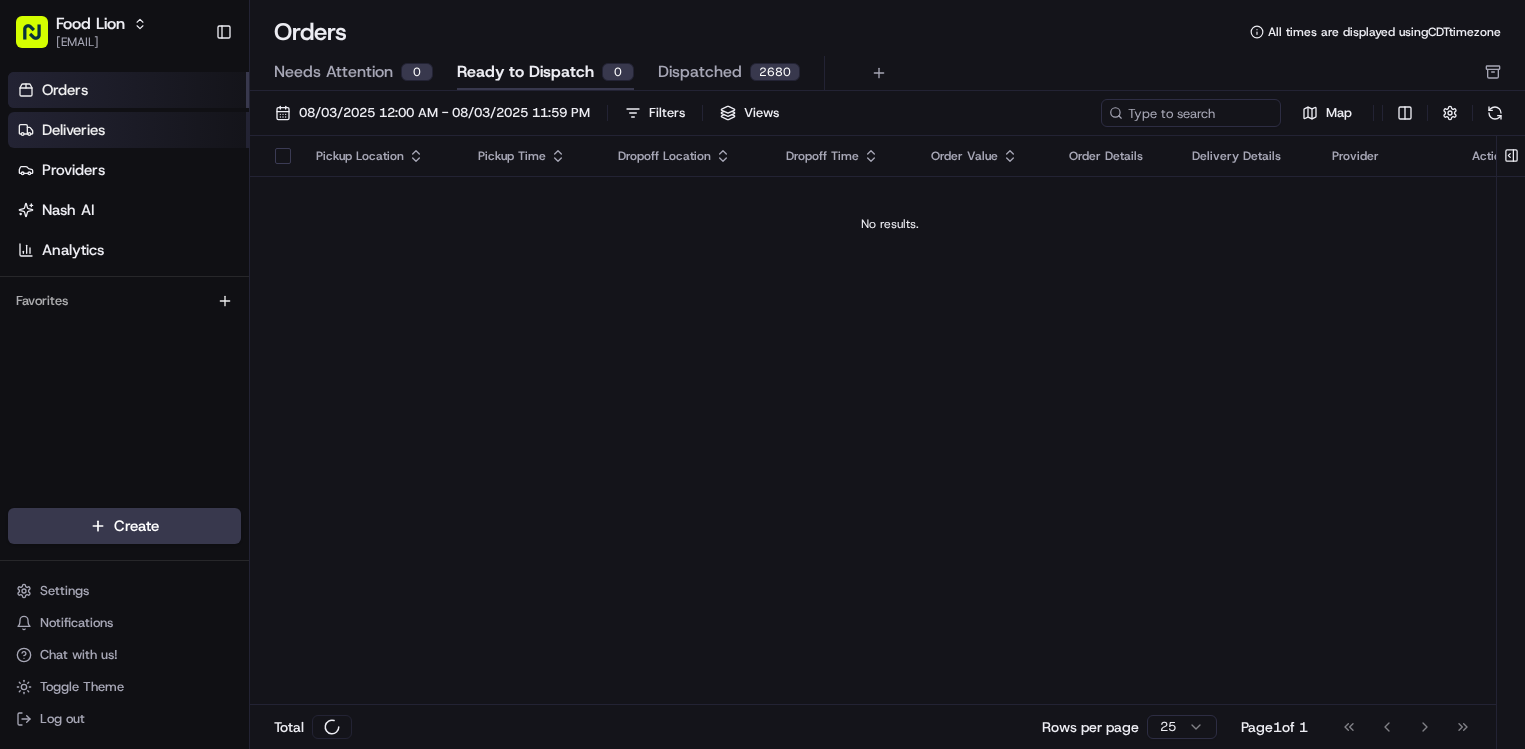 click on "Deliveries" at bounding box center [73, 130] 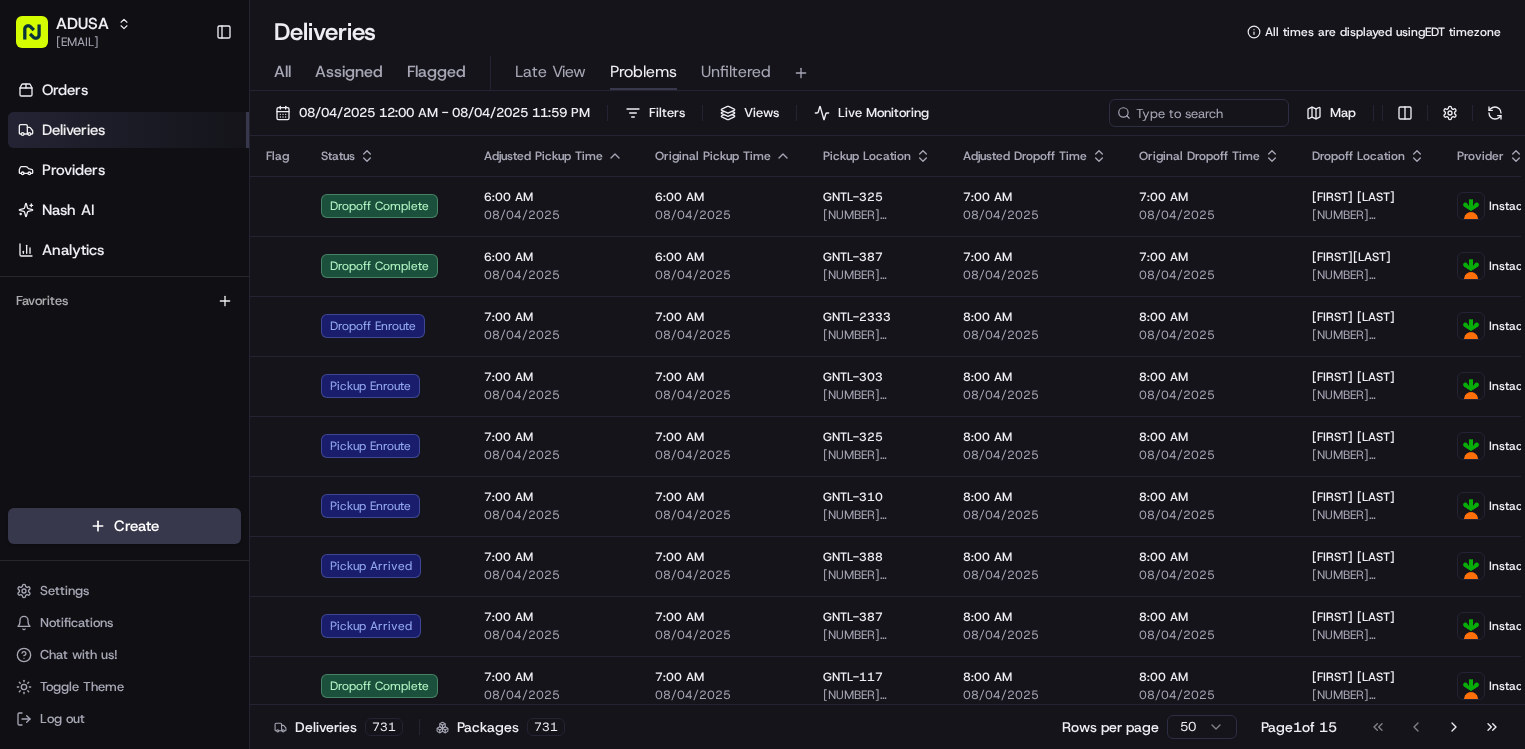 click on "Late View" at bounding box center [550, 72] 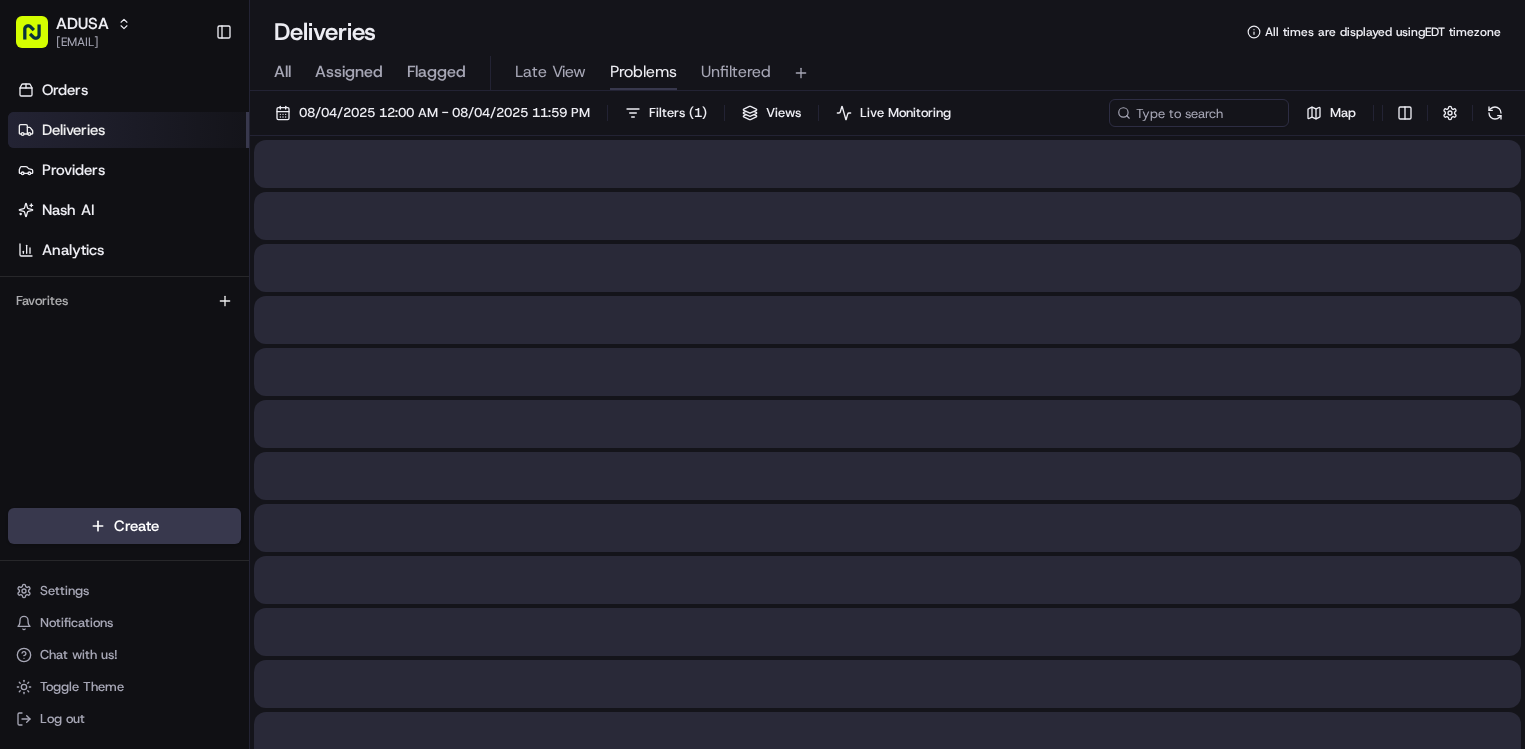 click on "Problems" at bounding box center (643, 73) 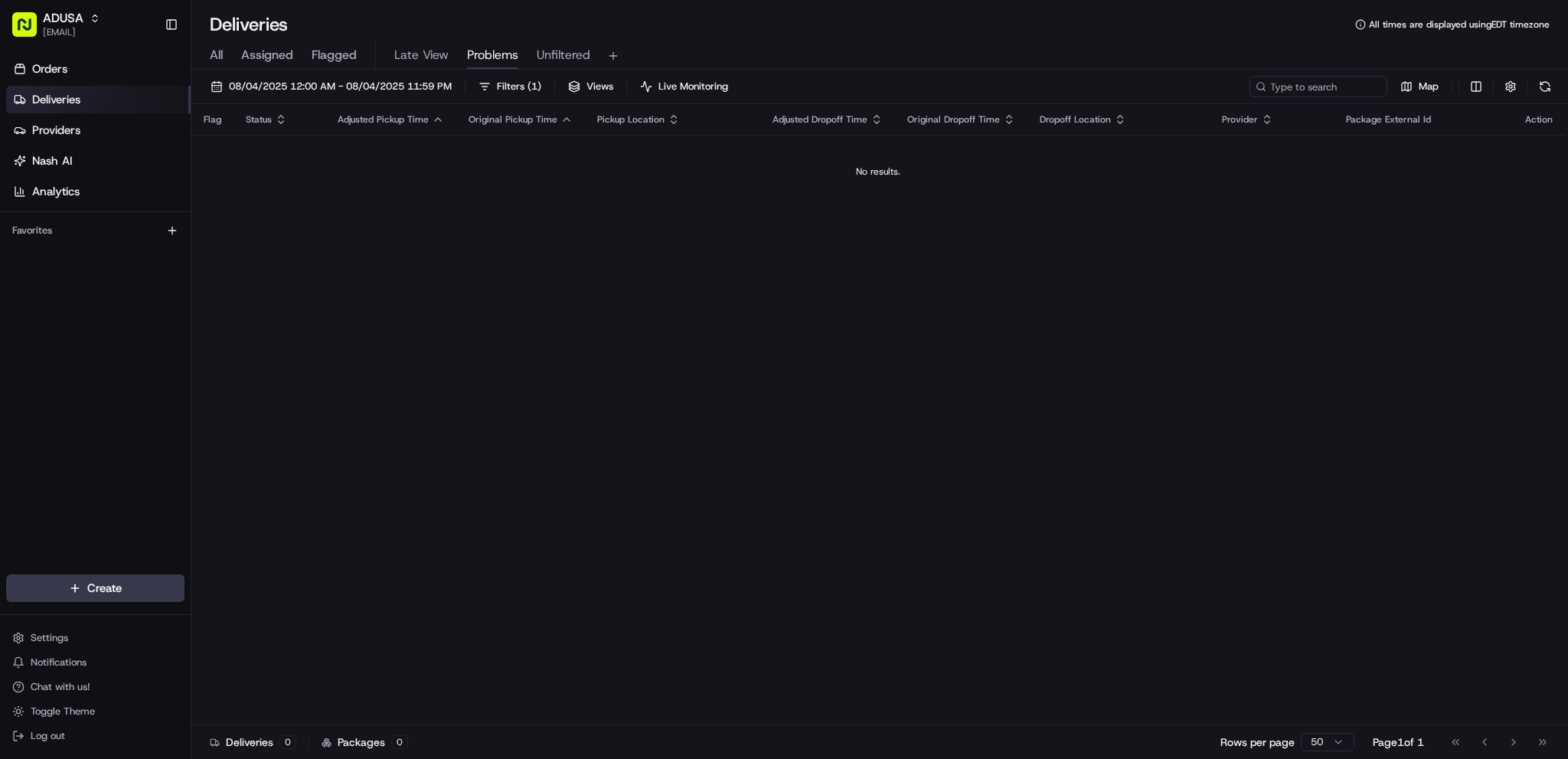 click on "All Assigned Flagged Late View Problems Unfiltered" at bounding box center [880, 53] 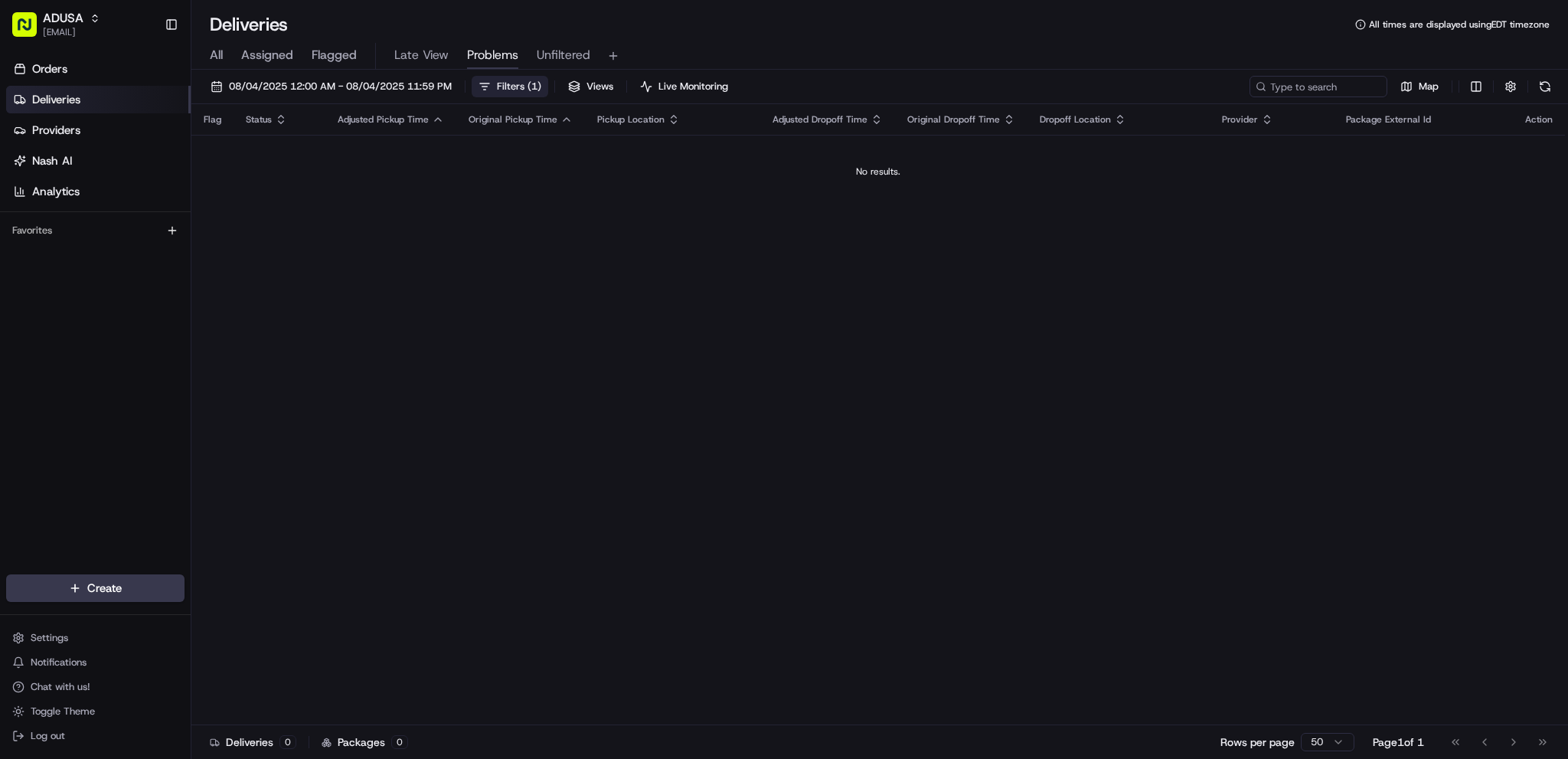 click on "Filters ( 1 )" at bounding box center [519, 87] 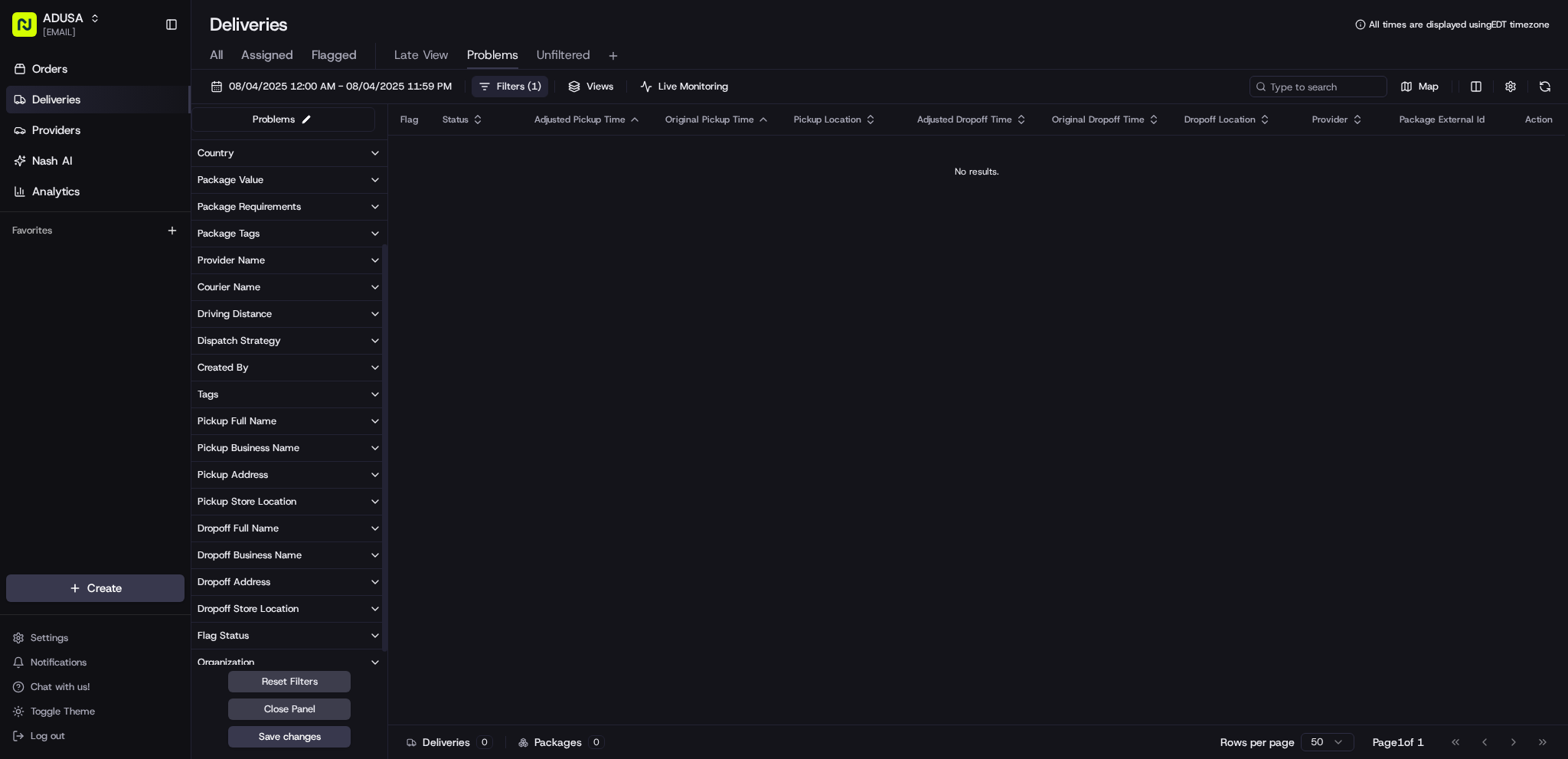 scroll, scrollTop: 164, scrollLeft: 0, axis: vertical 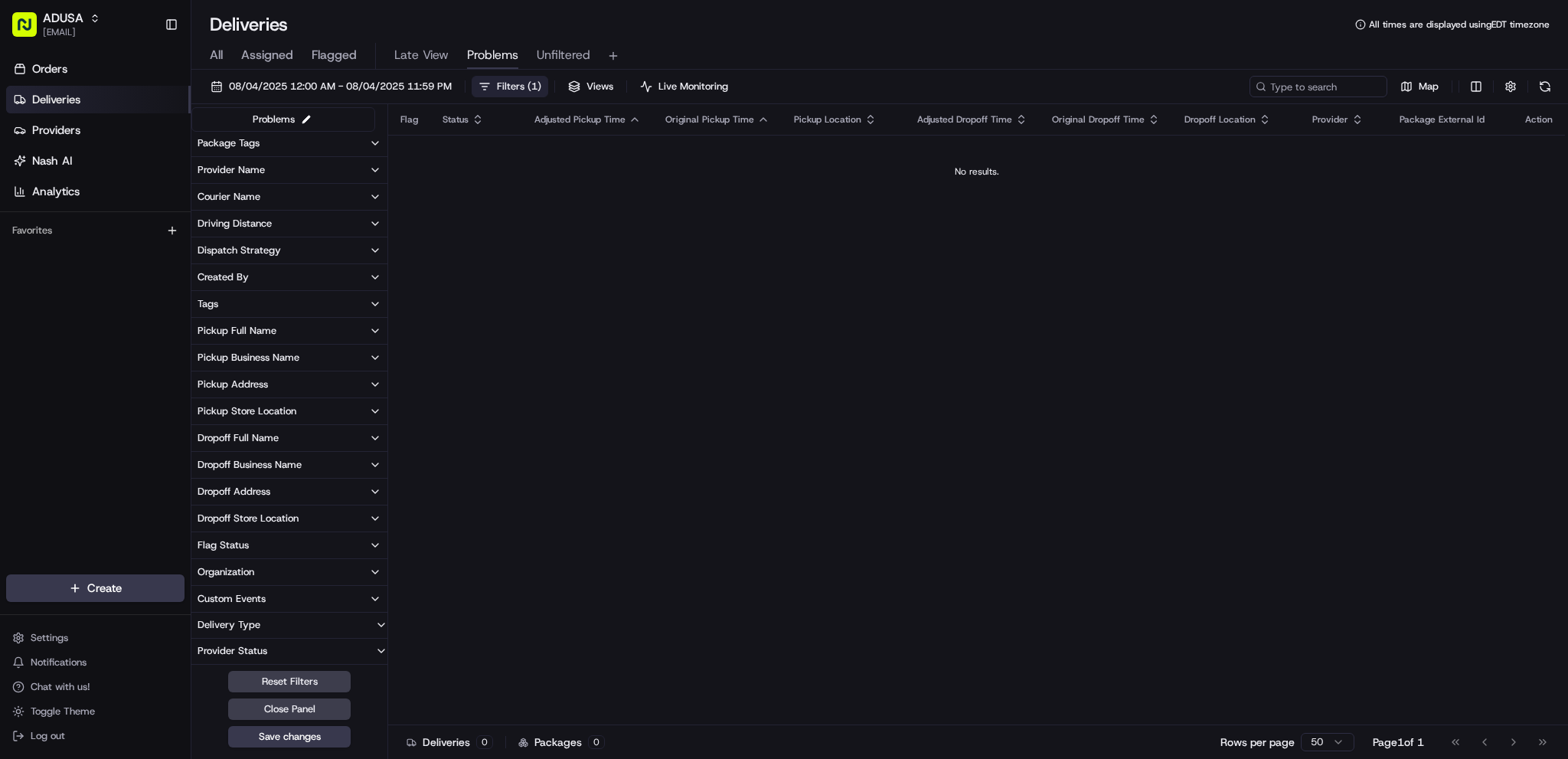 click on "Organization" at bounding box center (289, 572) 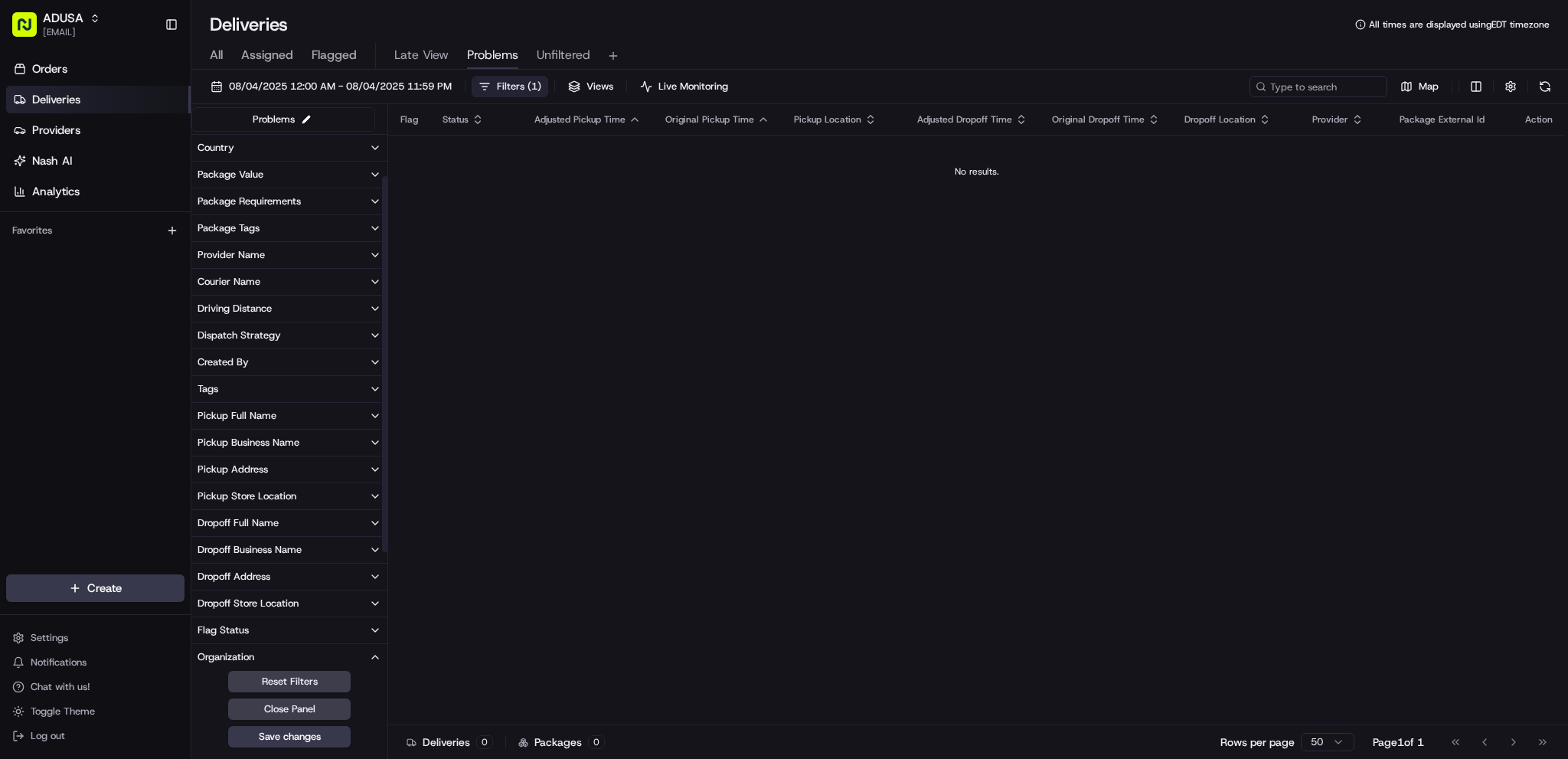 scroll, scrollTop: 0, scrollLeft: 0, axis: both 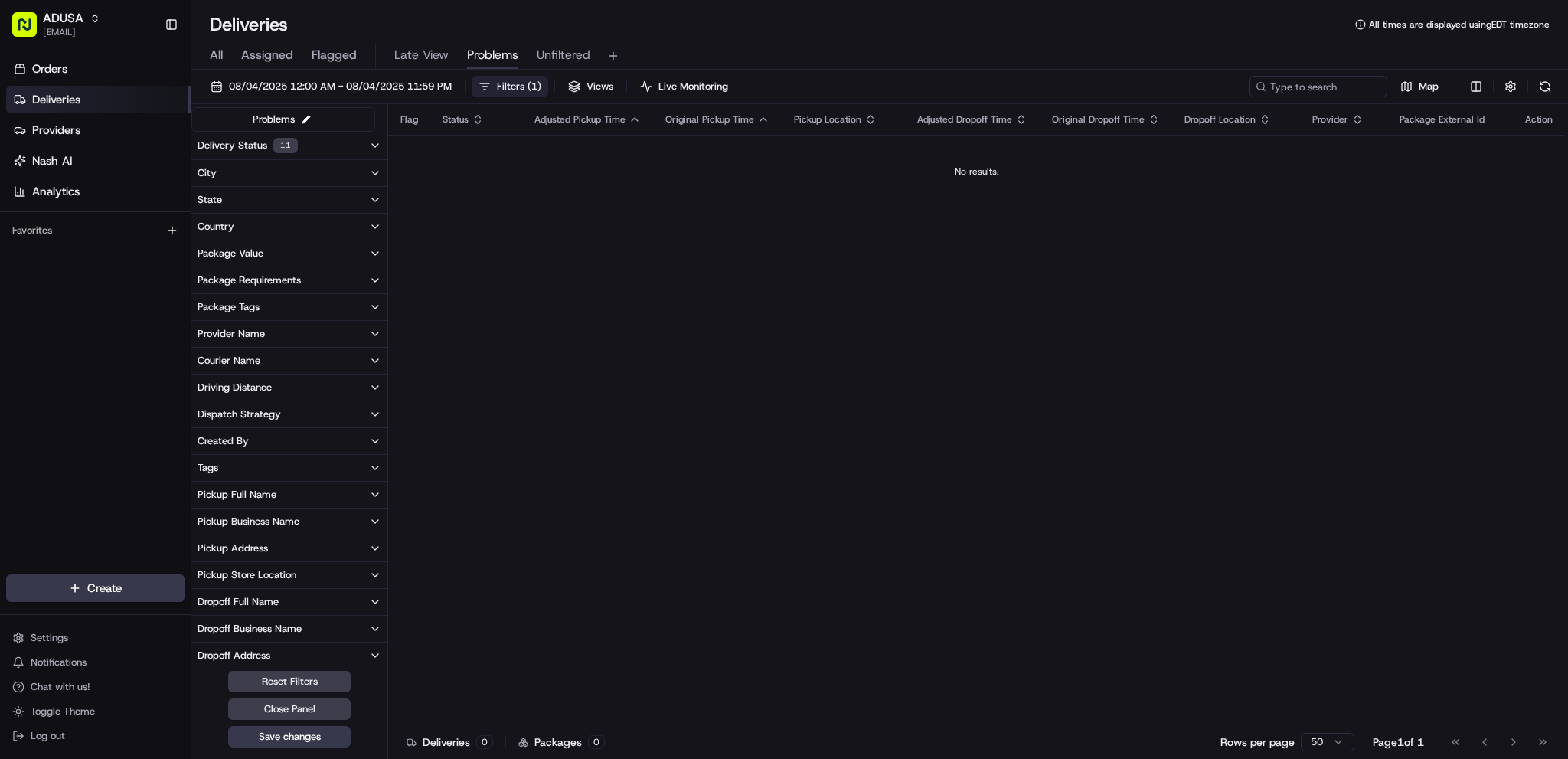click on "Delivery Status [NUMBER]" at bounding box center (289, 146) 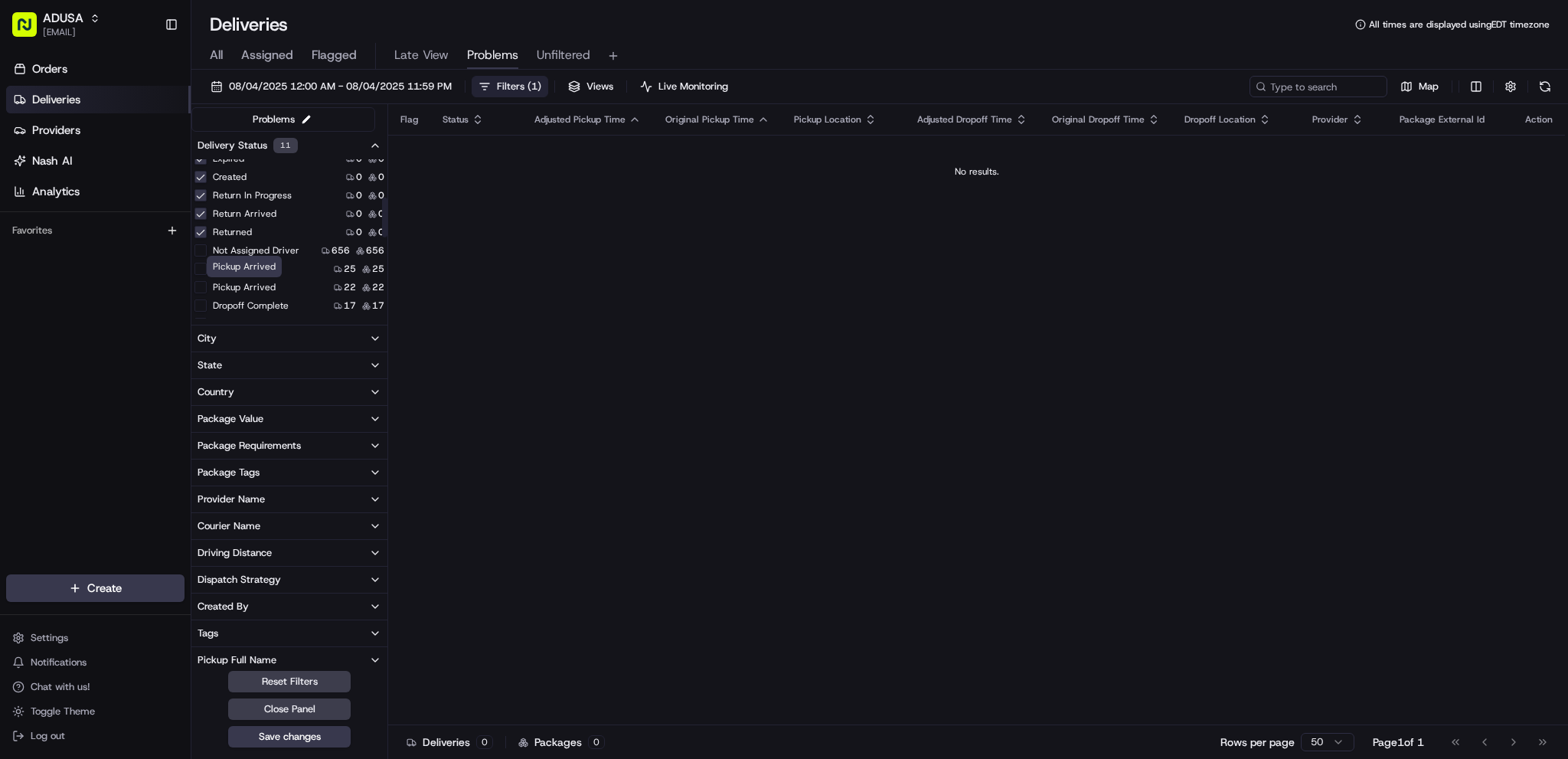 scroll, scrollTop: 153, scrollLeft: 0, axis: vertical 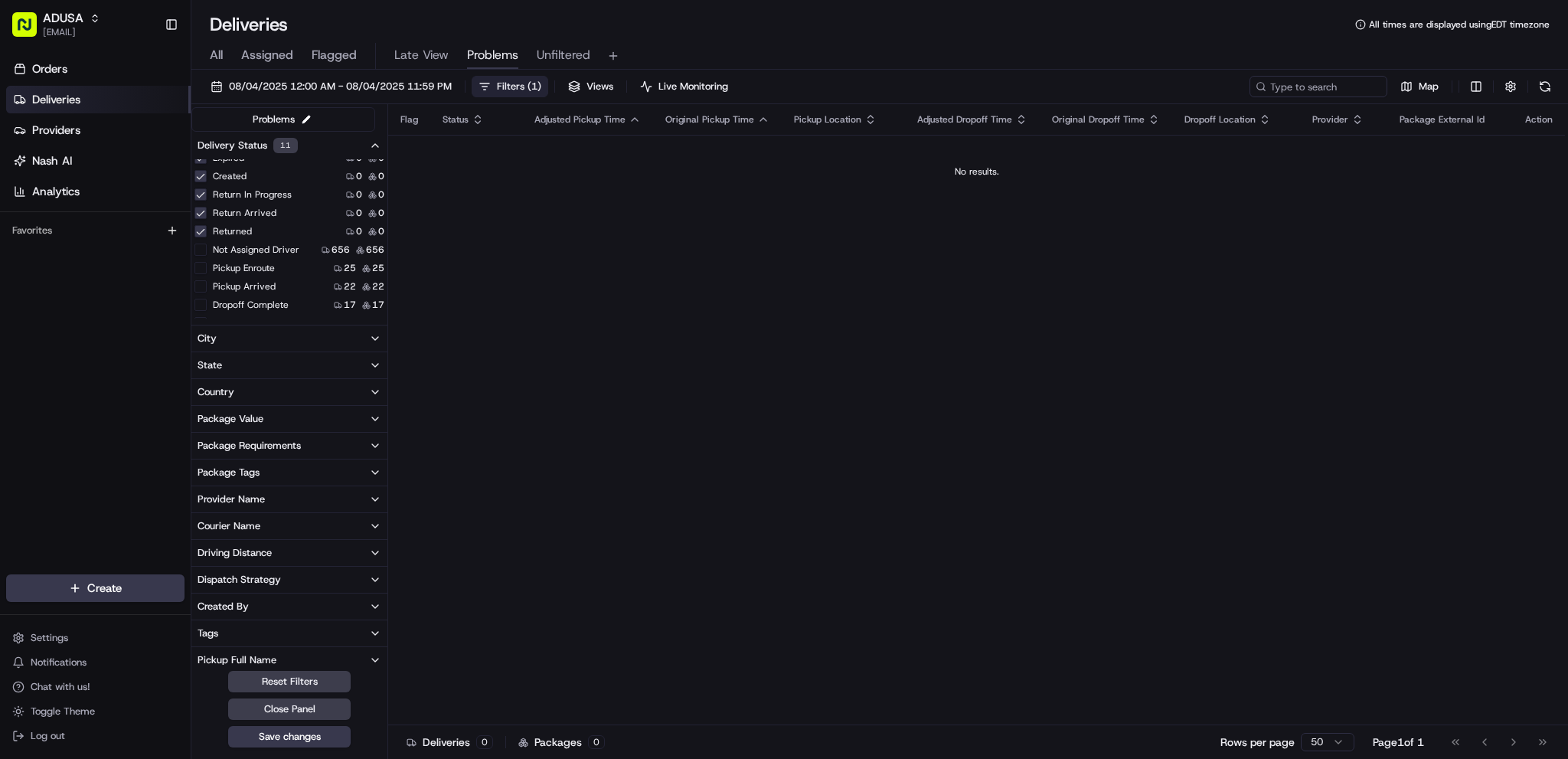 click on "Not Assigned Driver" at bounding box center [201, 250] 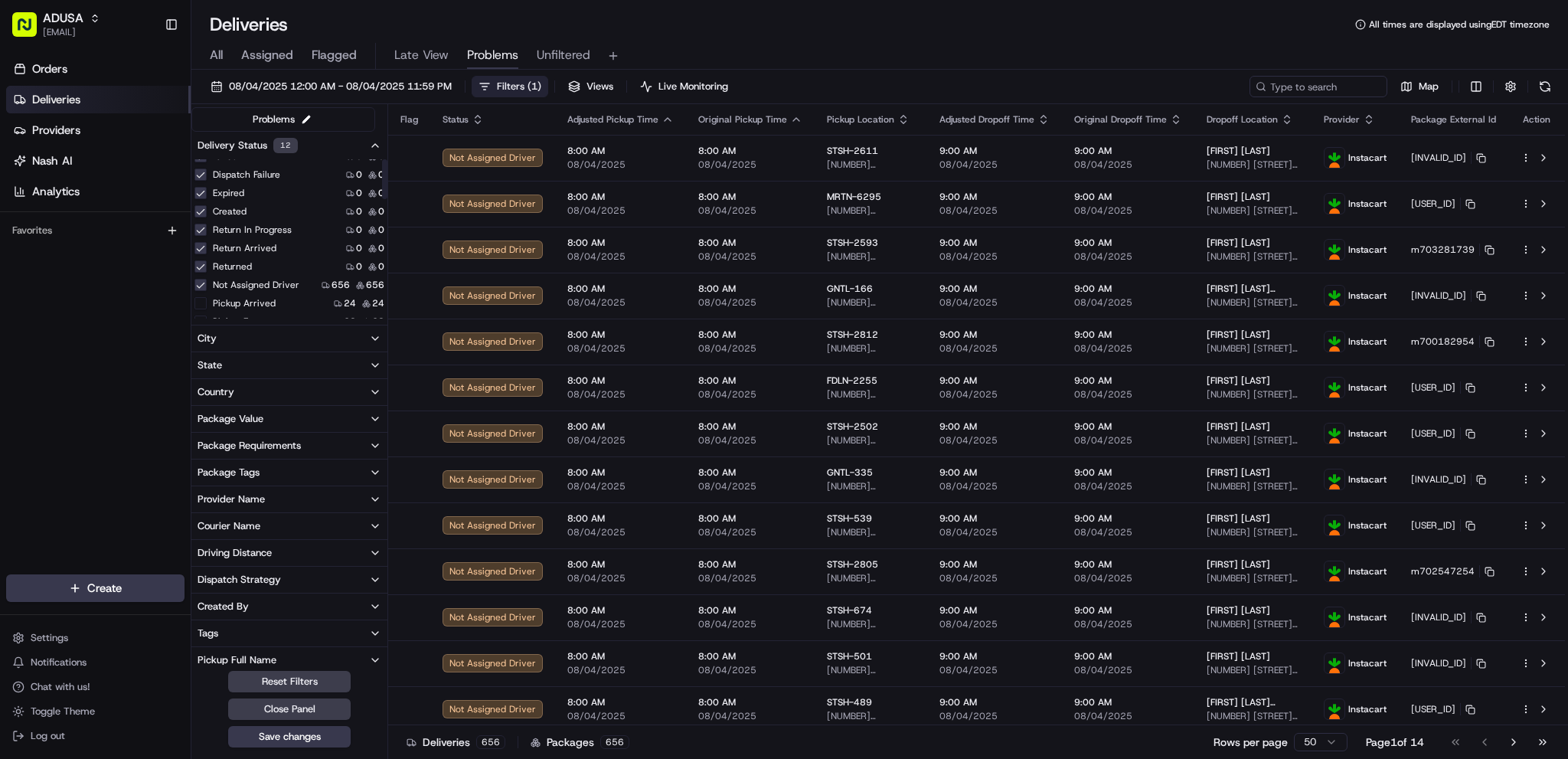 scroll, scrollTop: 0, scrollLeft: 0, axis: both 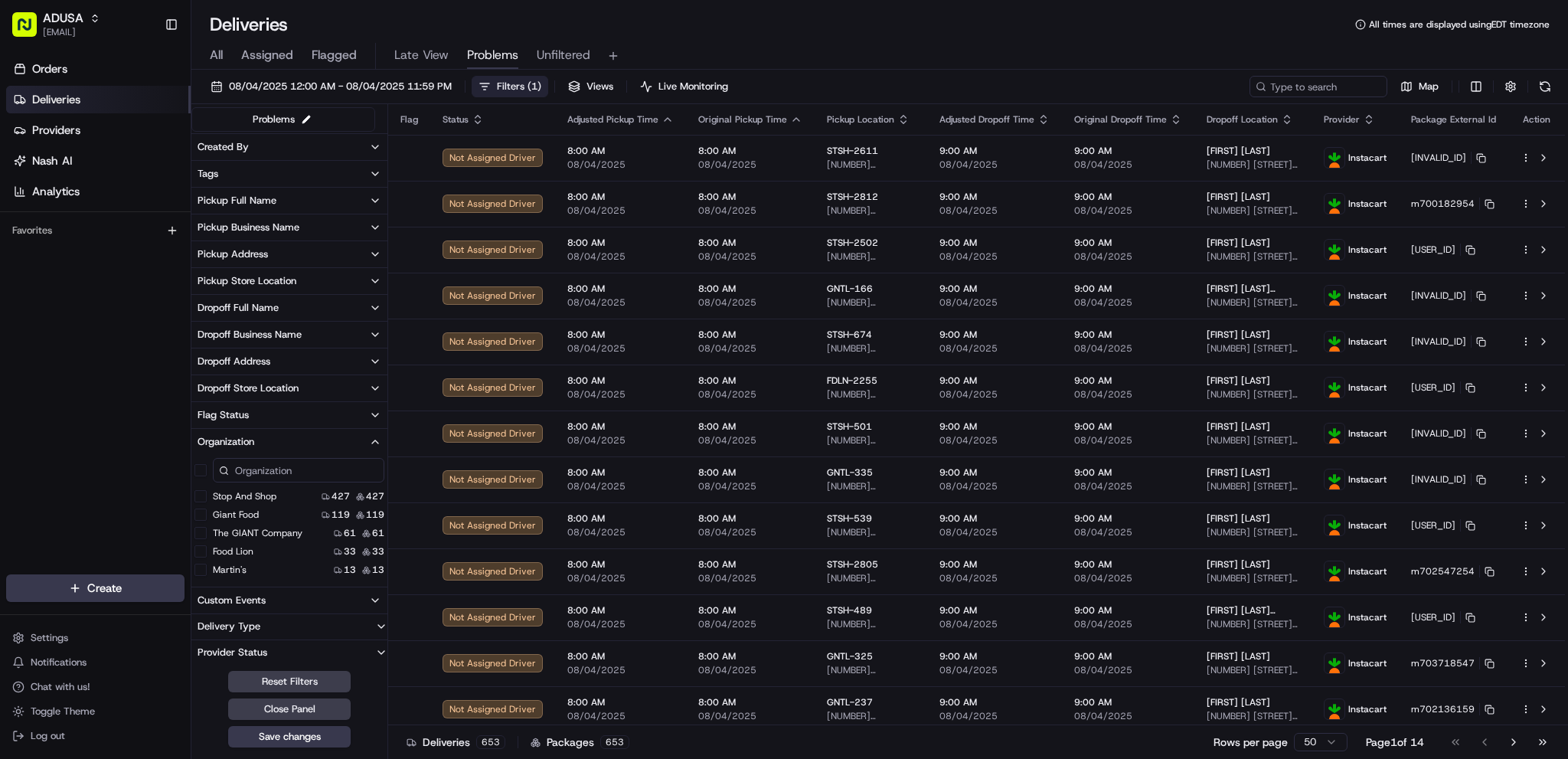 click on "The GIANT Company" at bounding box center (201, 533) 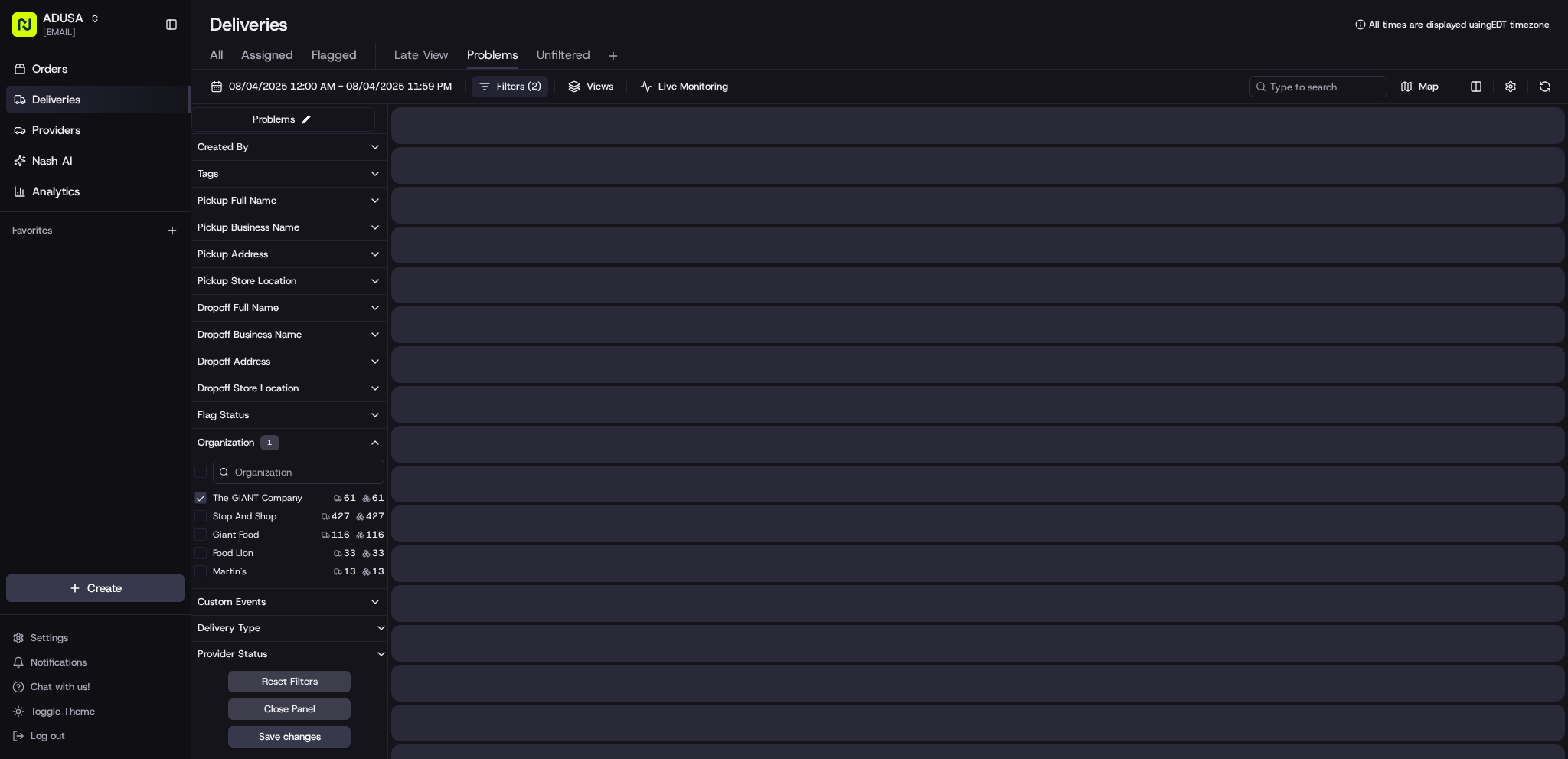 click on "Martin's" at bounding box center (201, 571) 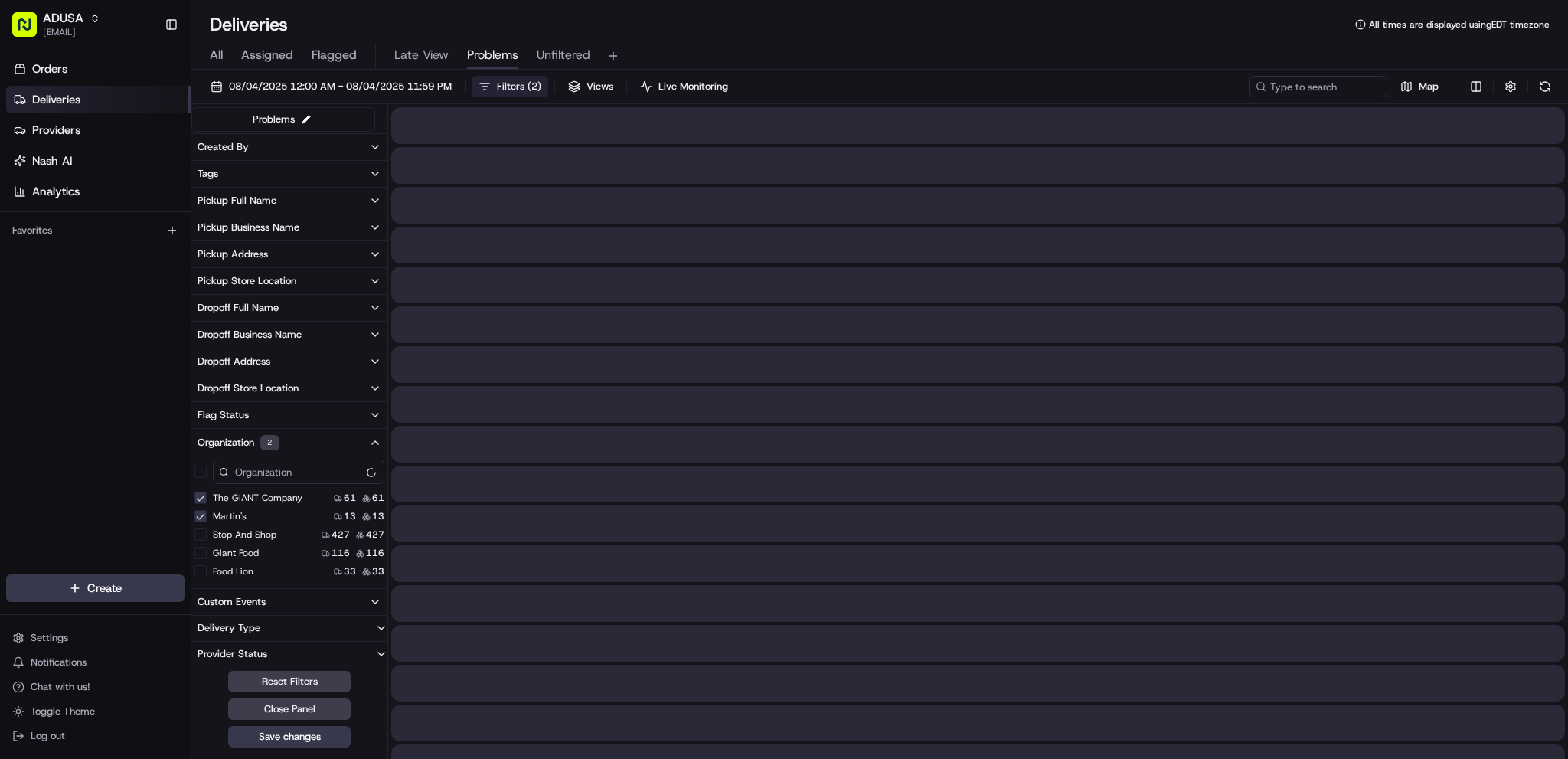 click on "Food Lion" at bounding box center [201, 571] 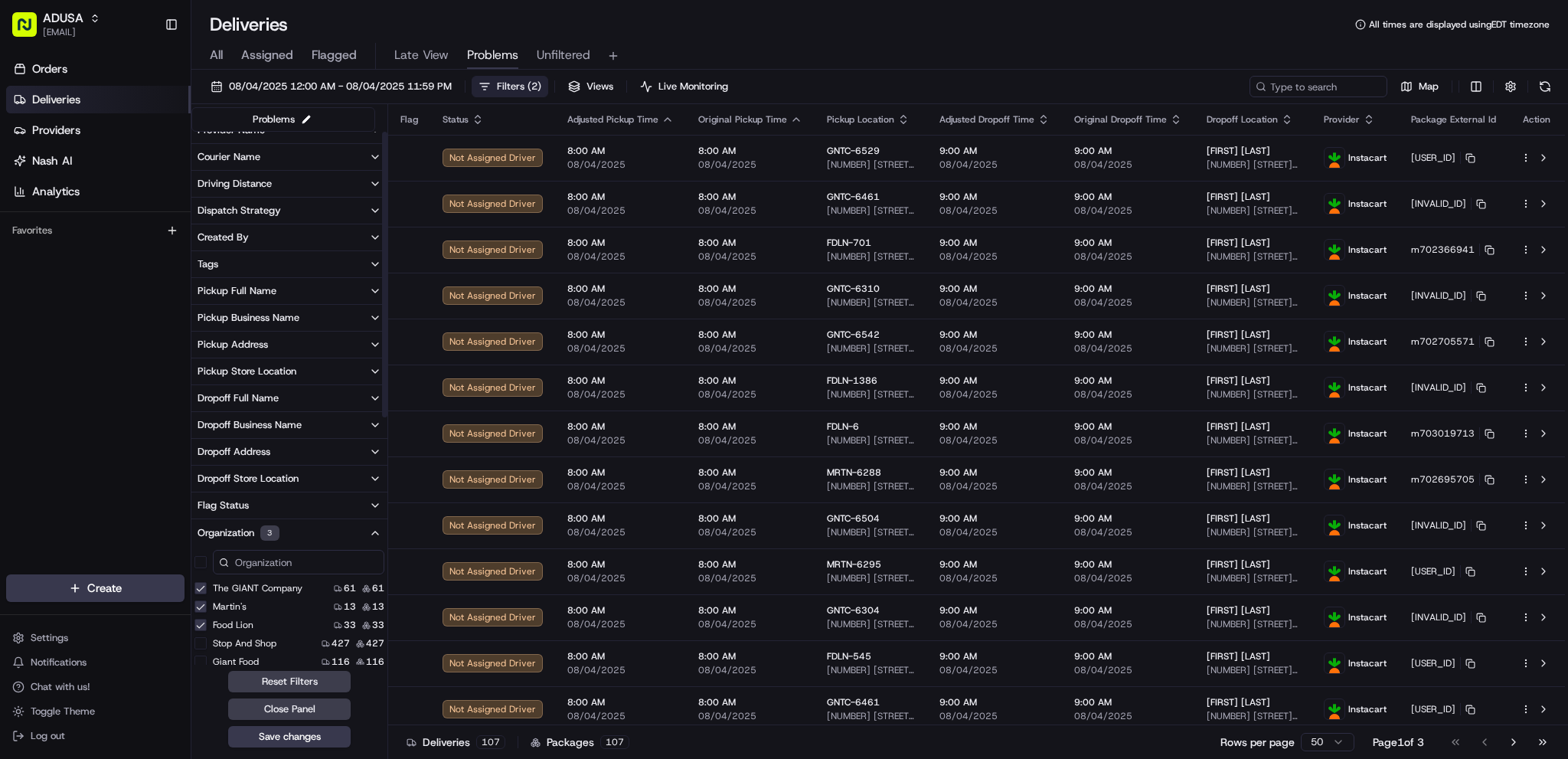 scroll, scrollTop: 0, scrollLeft: 0, axis: both 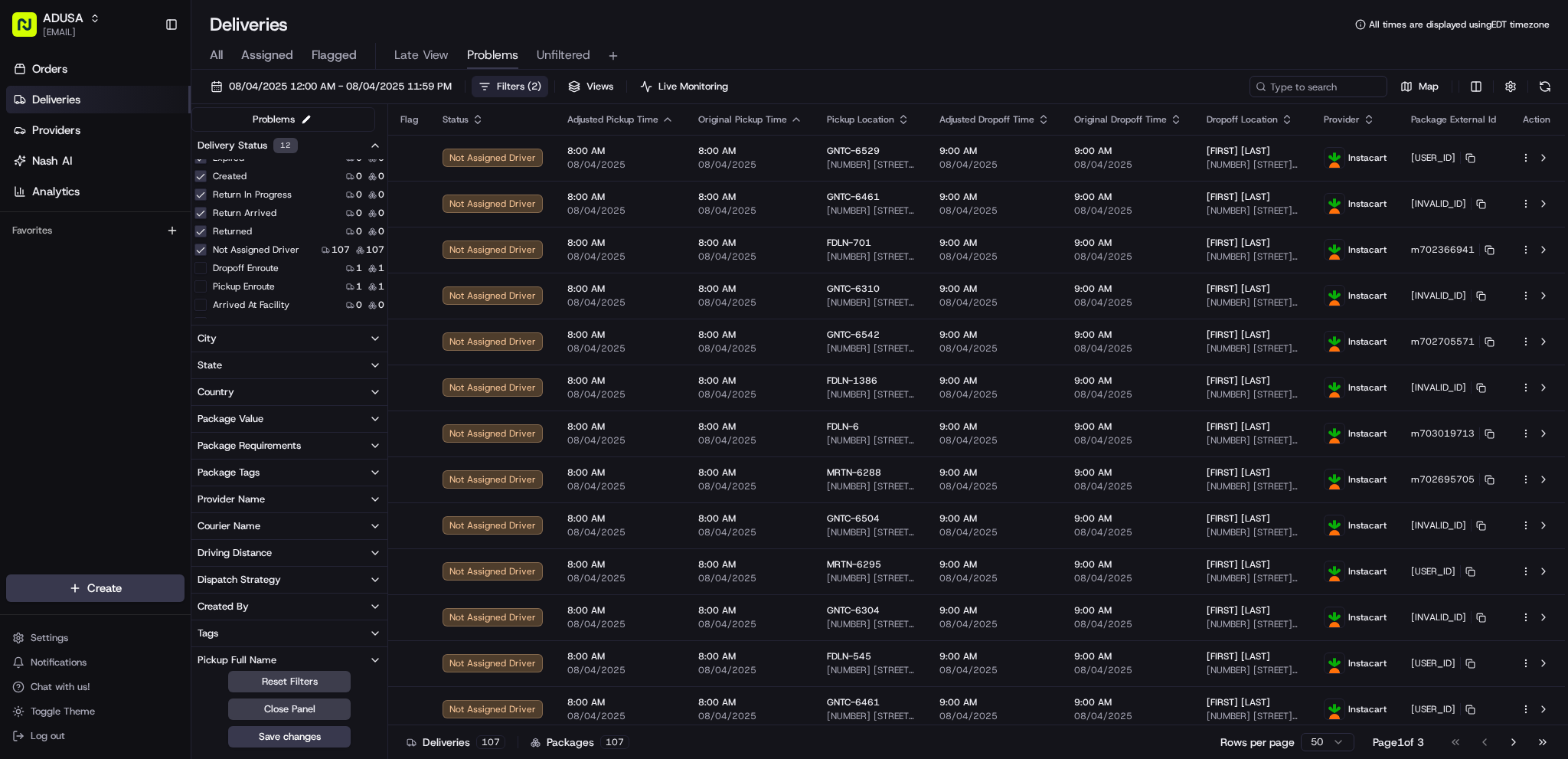 click on "Not Assigned Driver" at bounding box center [201, 250] 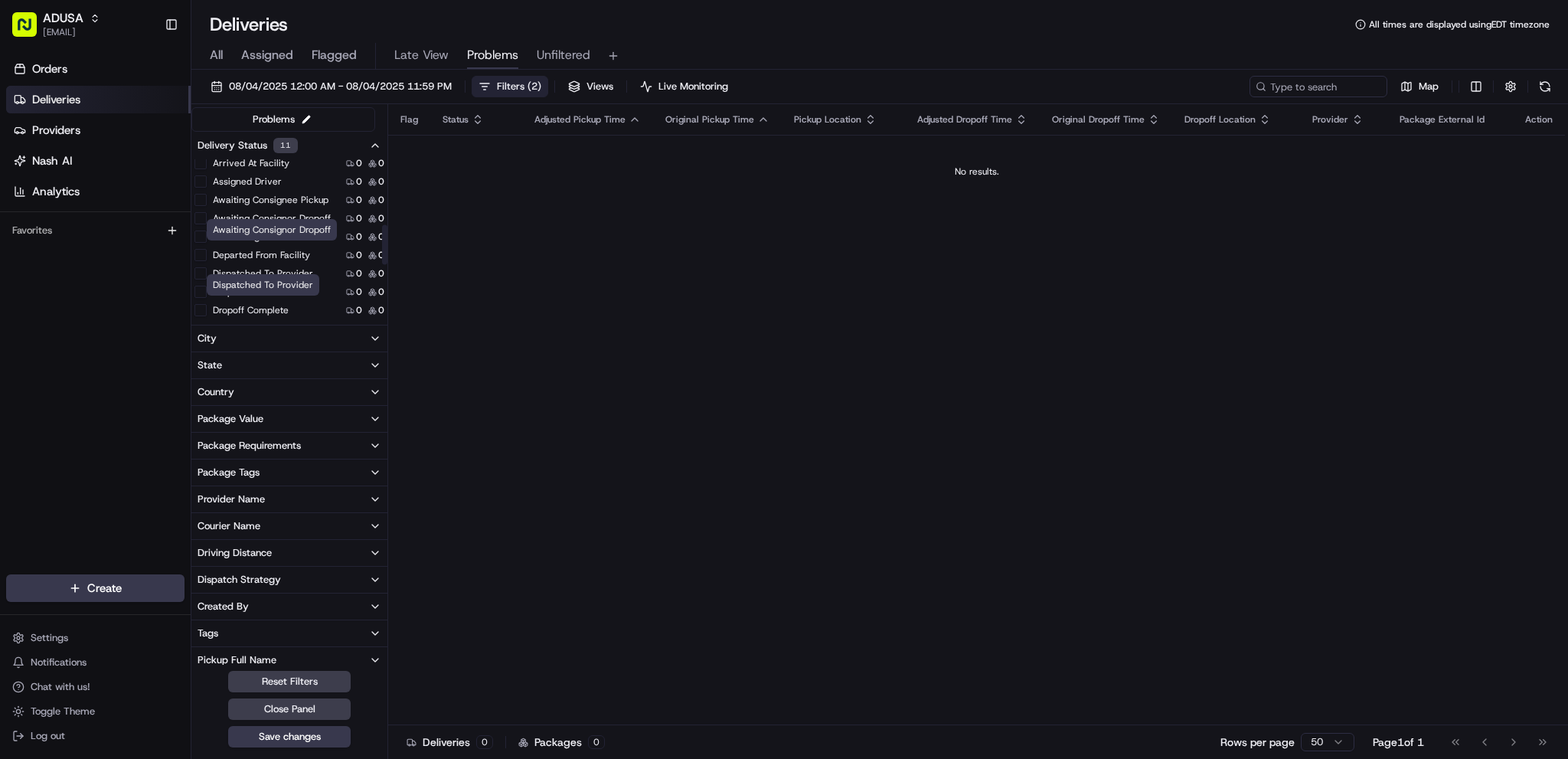 scroll, scrollTop: 306, scrollLeft: 0, axis: vertical 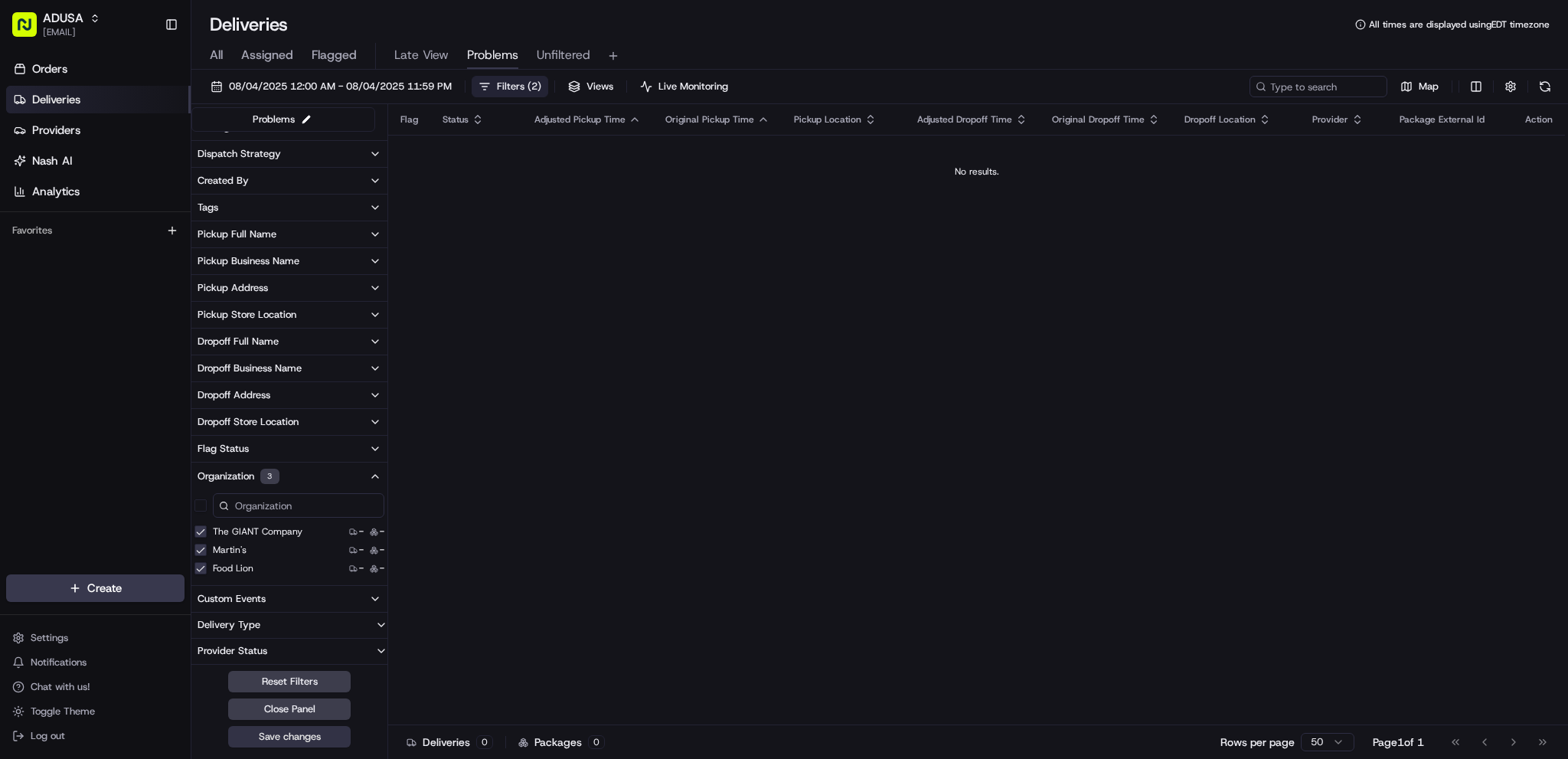 click on "Save changes" at bounding box center [289, 737] 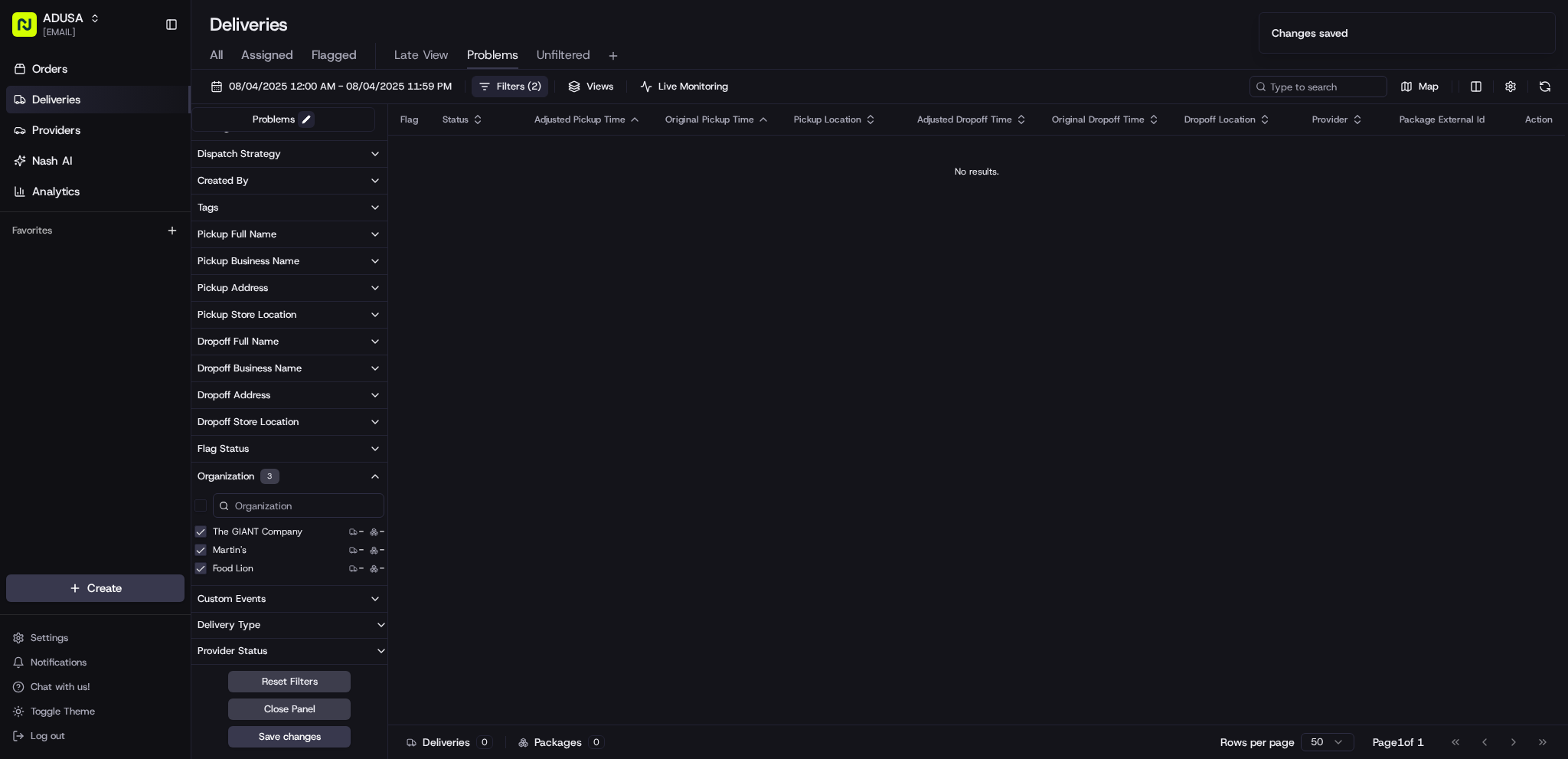 click at bounding box center [306, 119] 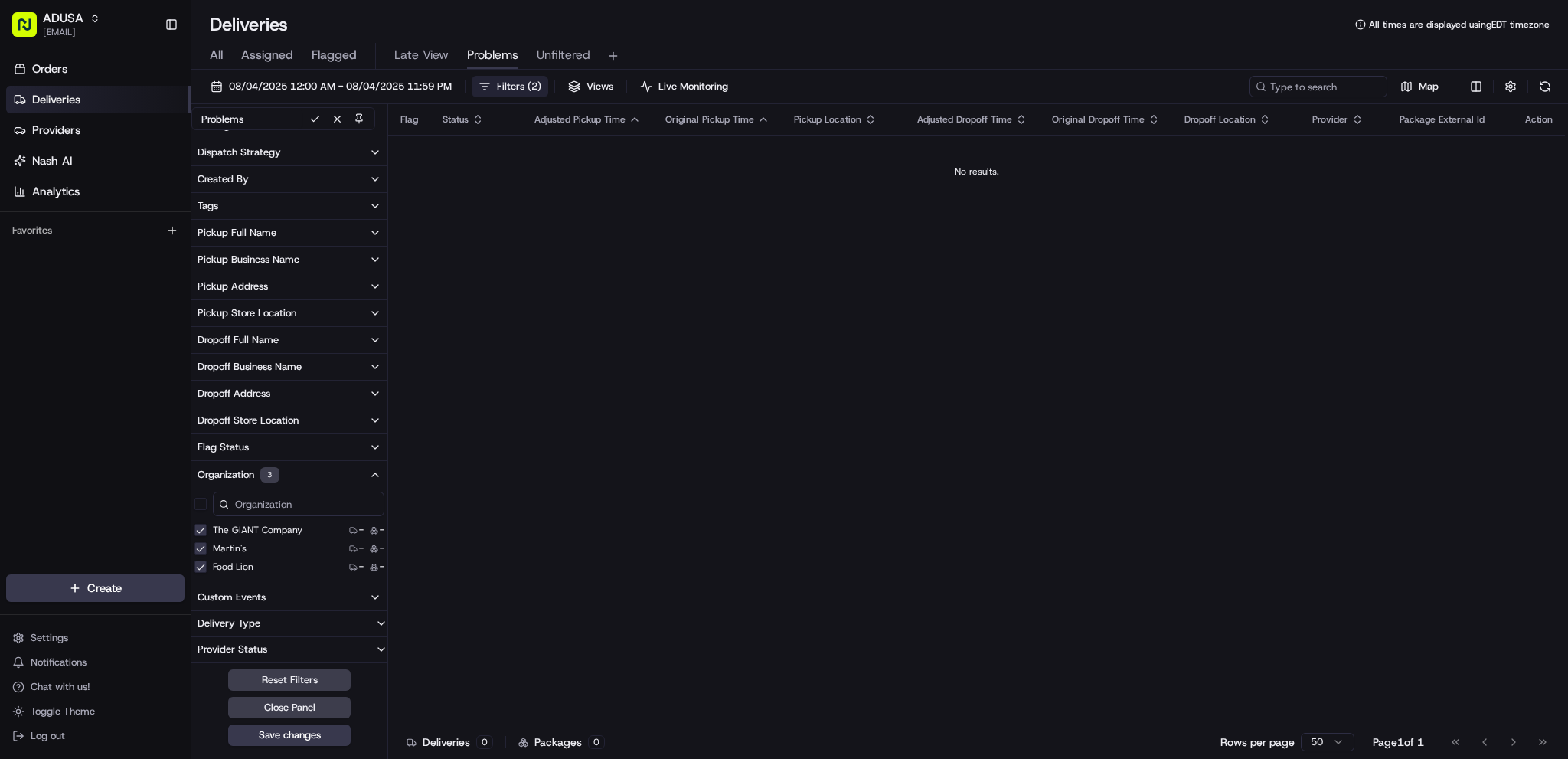 drag, startPoint x: 634, startPoint y: 273, endPoint x: 632, endPoint y: 290, distance: 17.117243 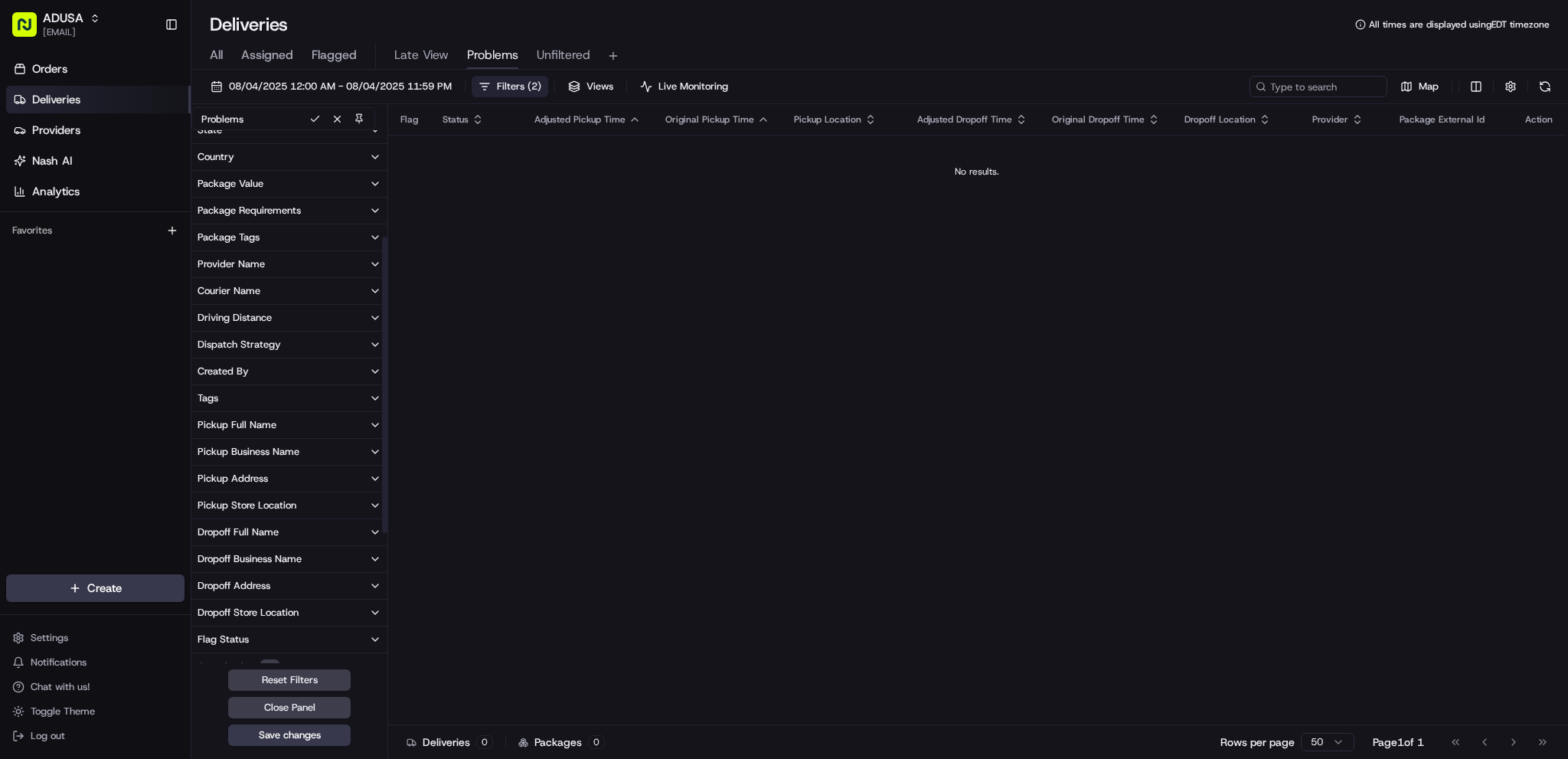 scroll, scrollTop: 0, scrollLeft: 0, axis: both 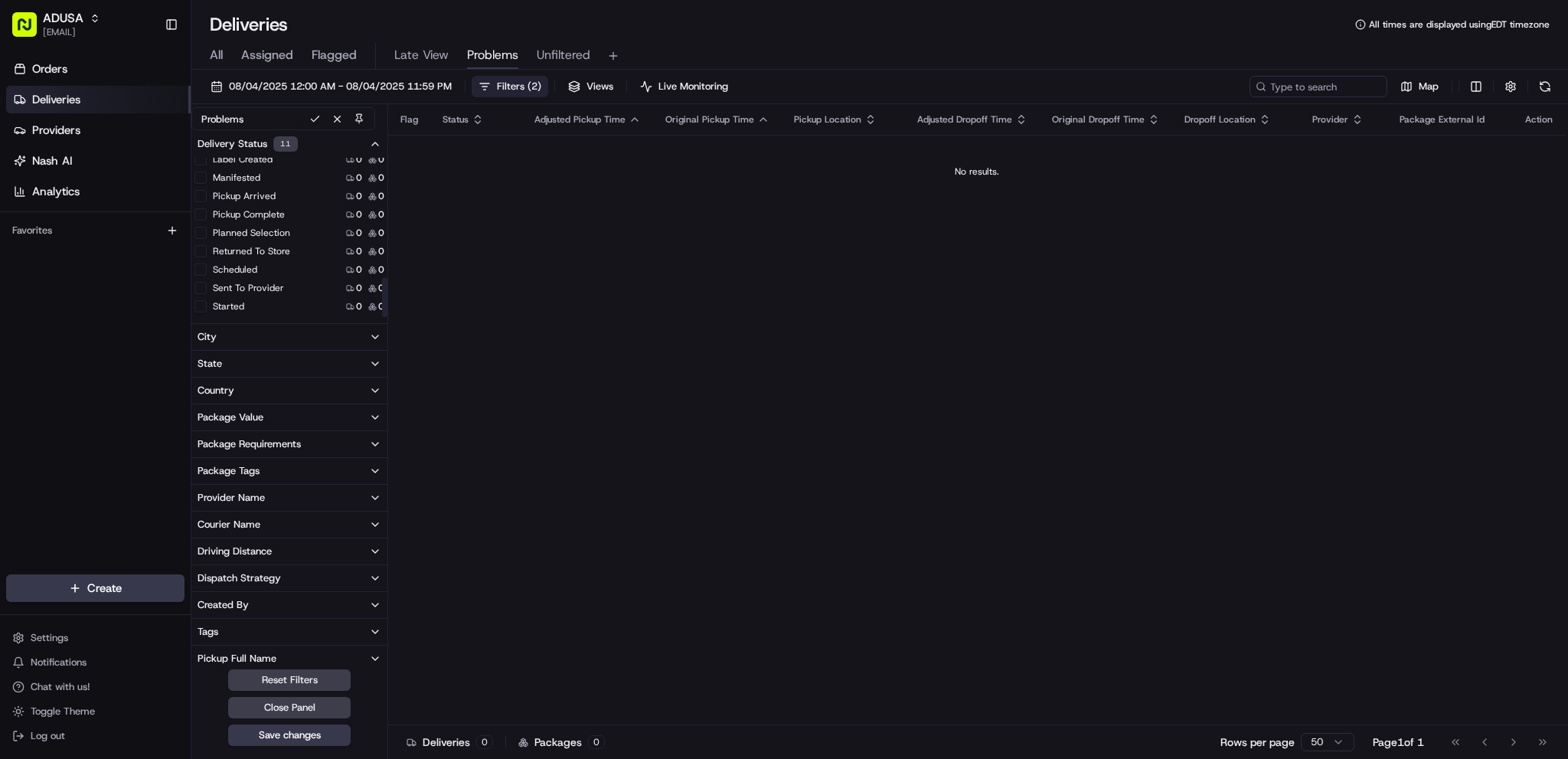 drag, startPoint x: 314, startPoint y: 302, endPoint x: 311, endPoint y: 343, distance: 41.10961 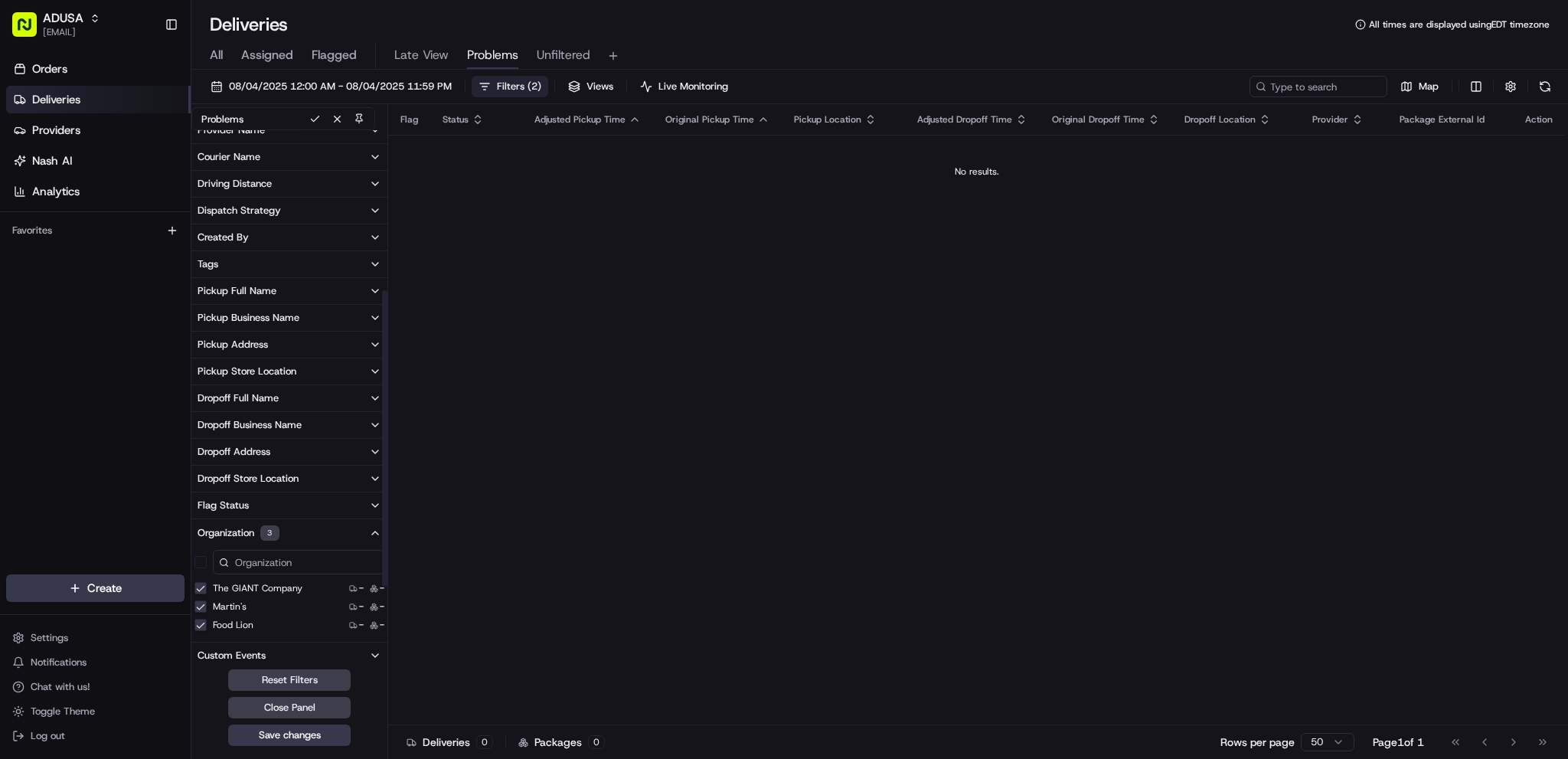 scroll, scrollTop: 426, scrollLeft: 0, axis: vertical 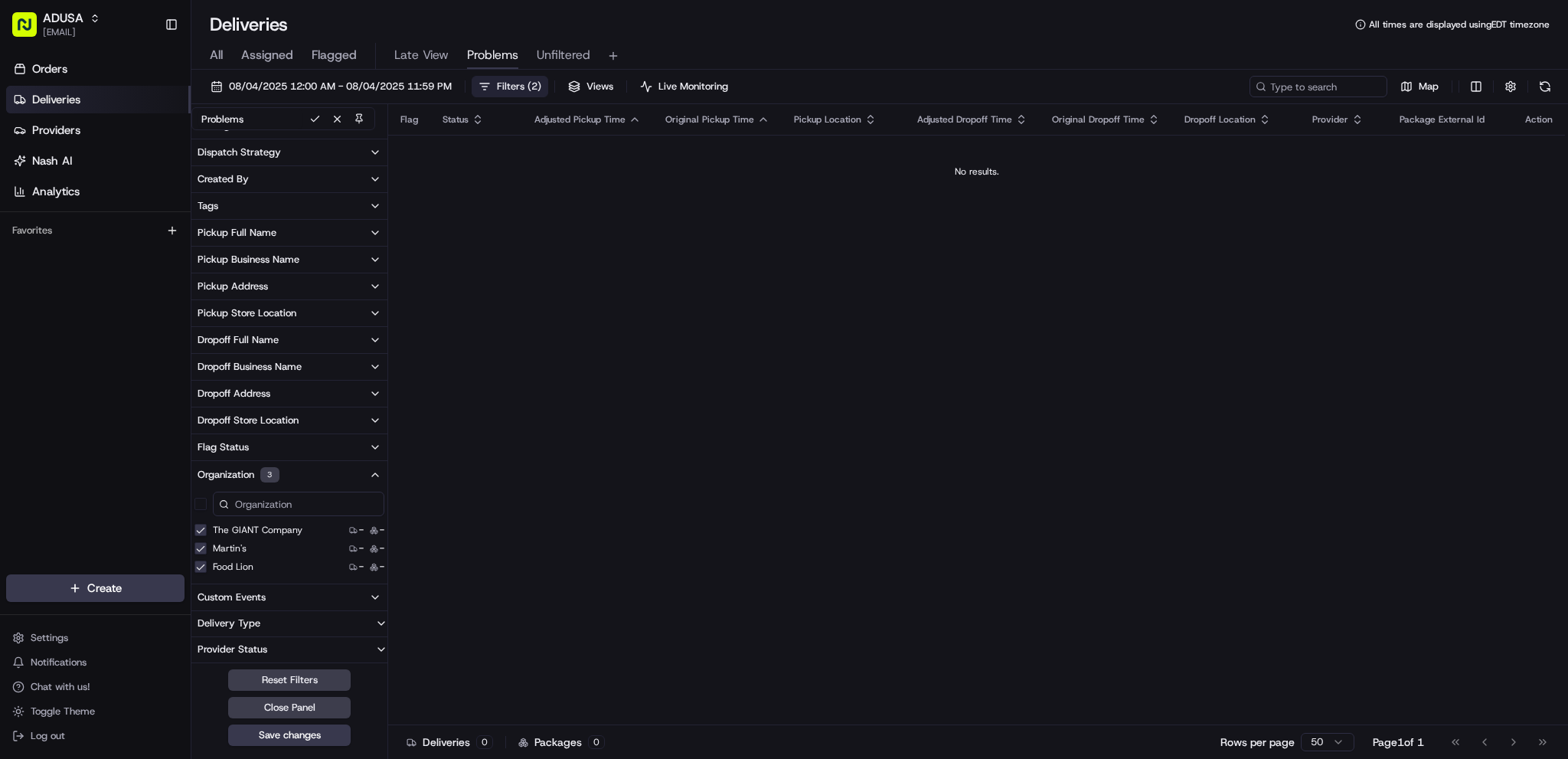 drag, startPoint x: 311, startPoint y: 349, endPoint x: 310, endPoint y: 440, distance: 91.0055 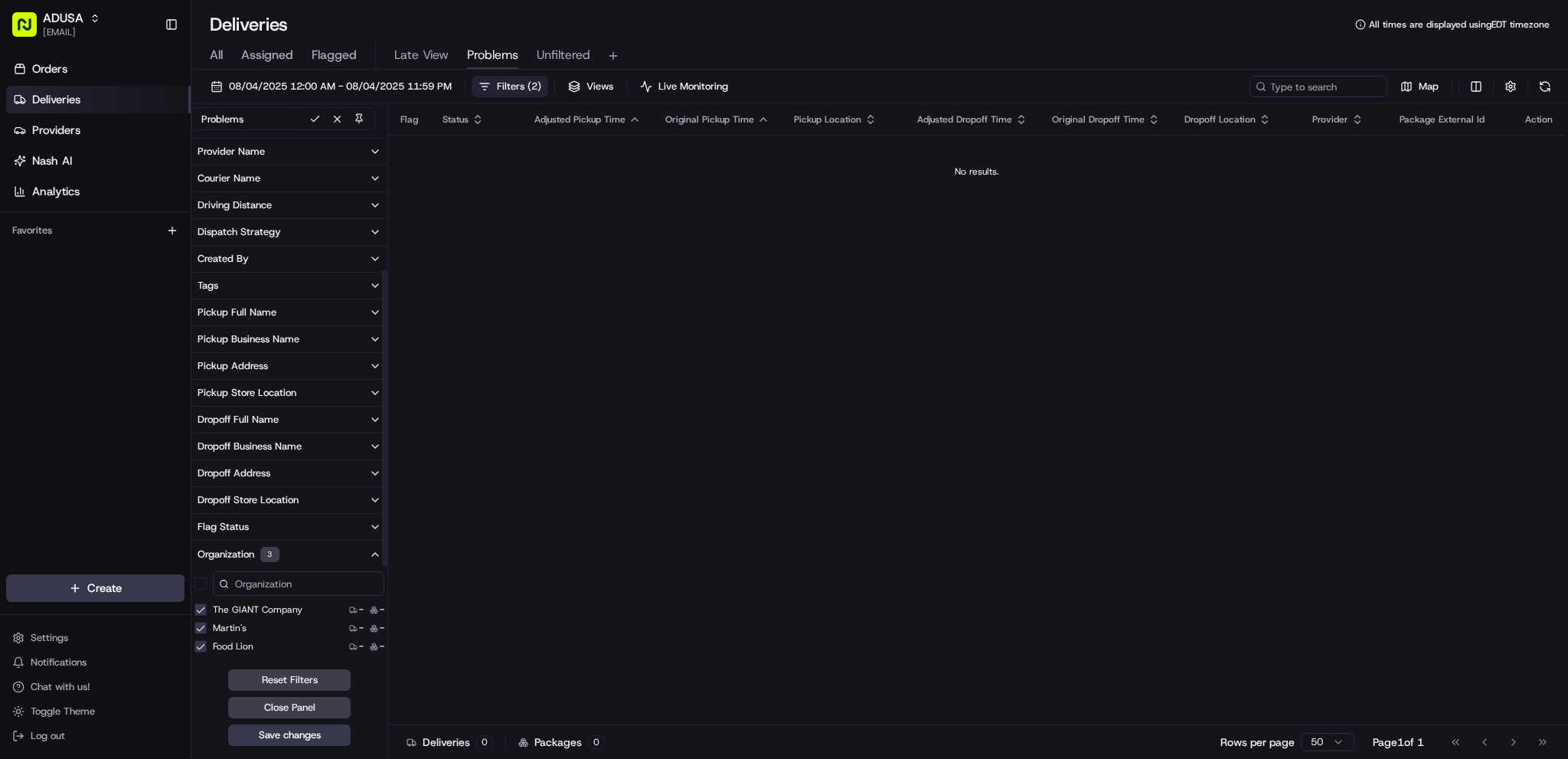 scroll, scrollTop: 426, scrollLeft: 0, axis: vertical 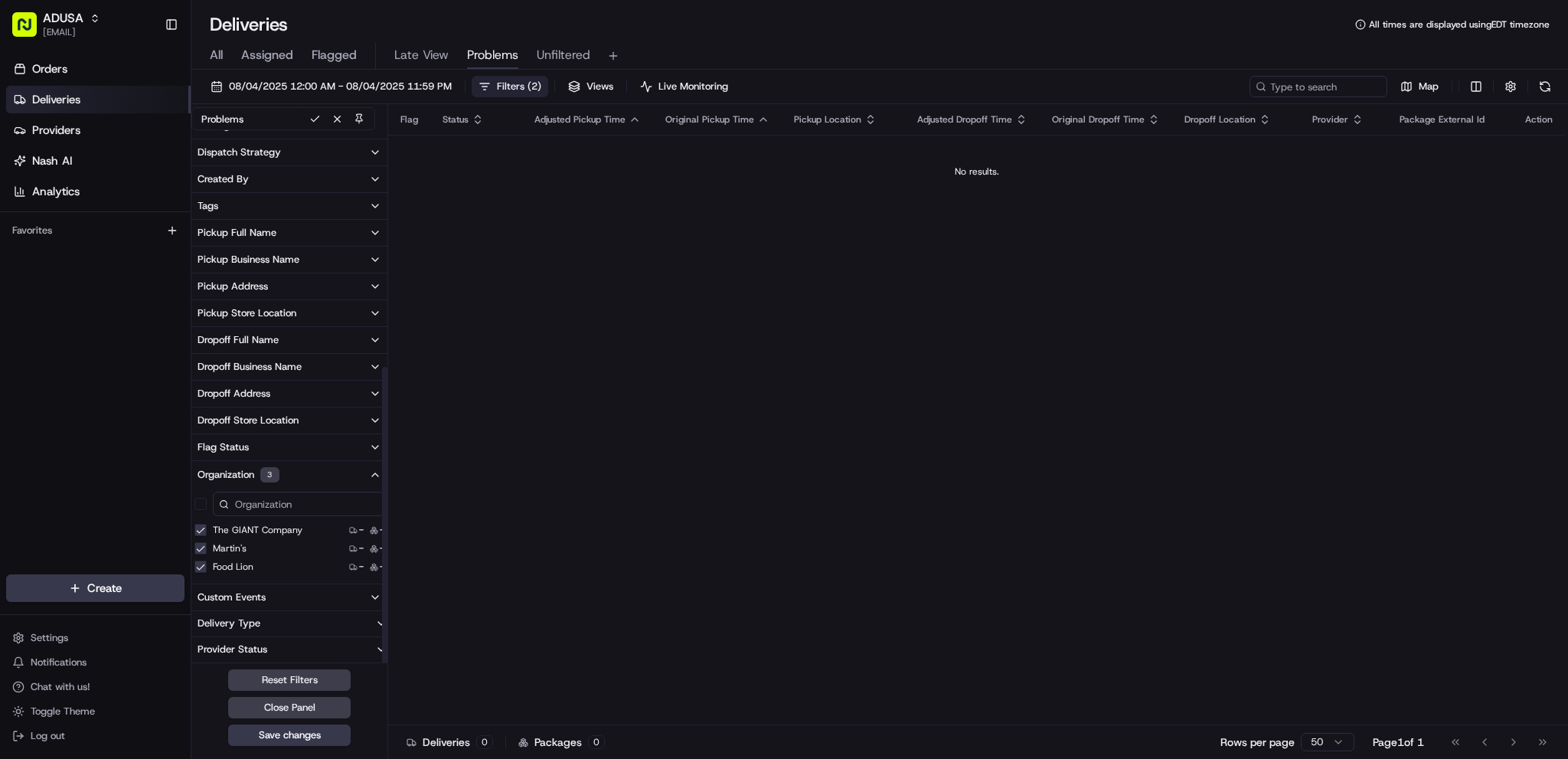 drag, startPoint x: 319, startPoint y: 449, endPoint x: 313, endPoint y: 552, distance: 103.17461 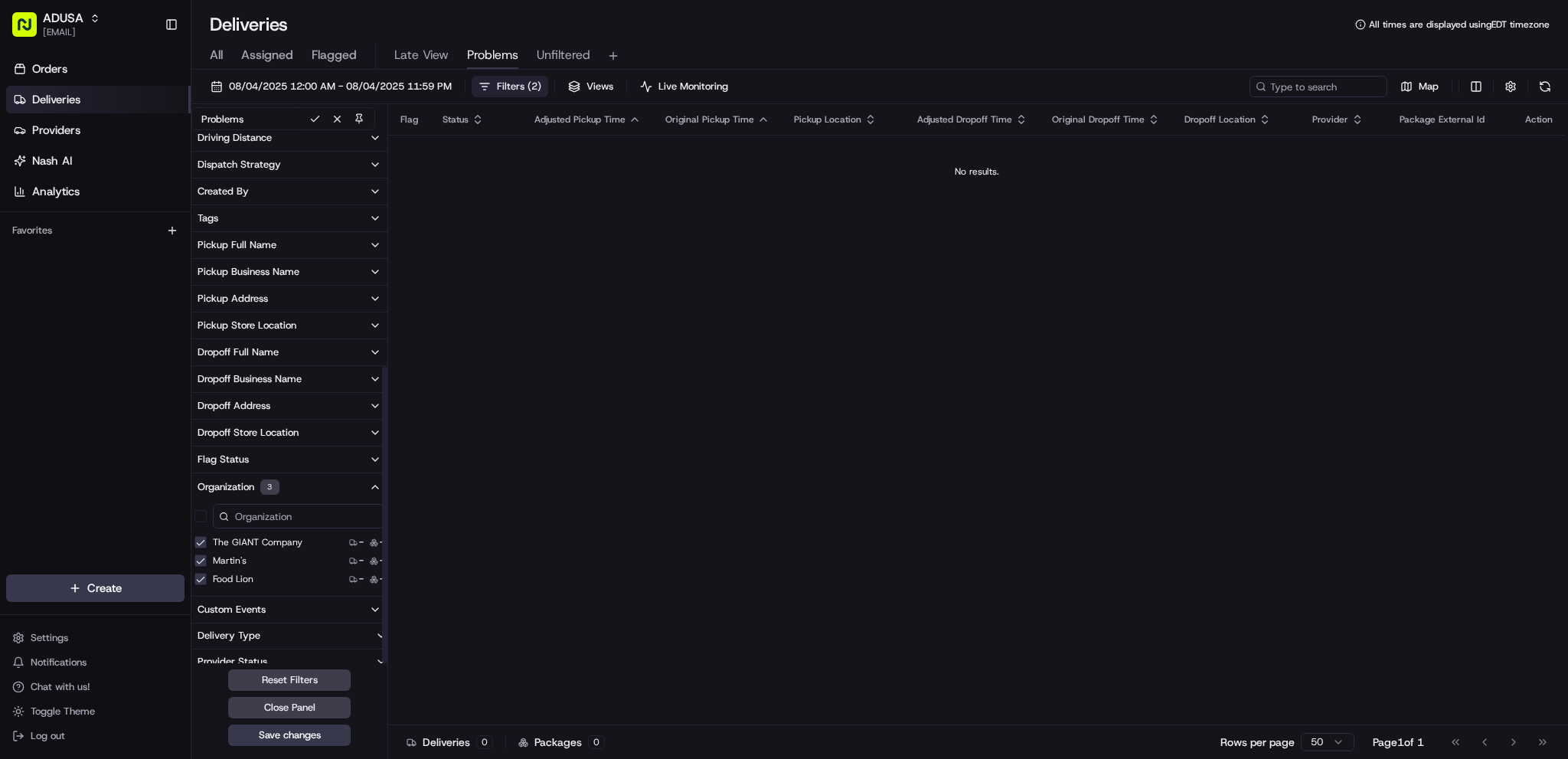 scroll, scrollTop: 426, scrollLeft: 0, axis: vertical 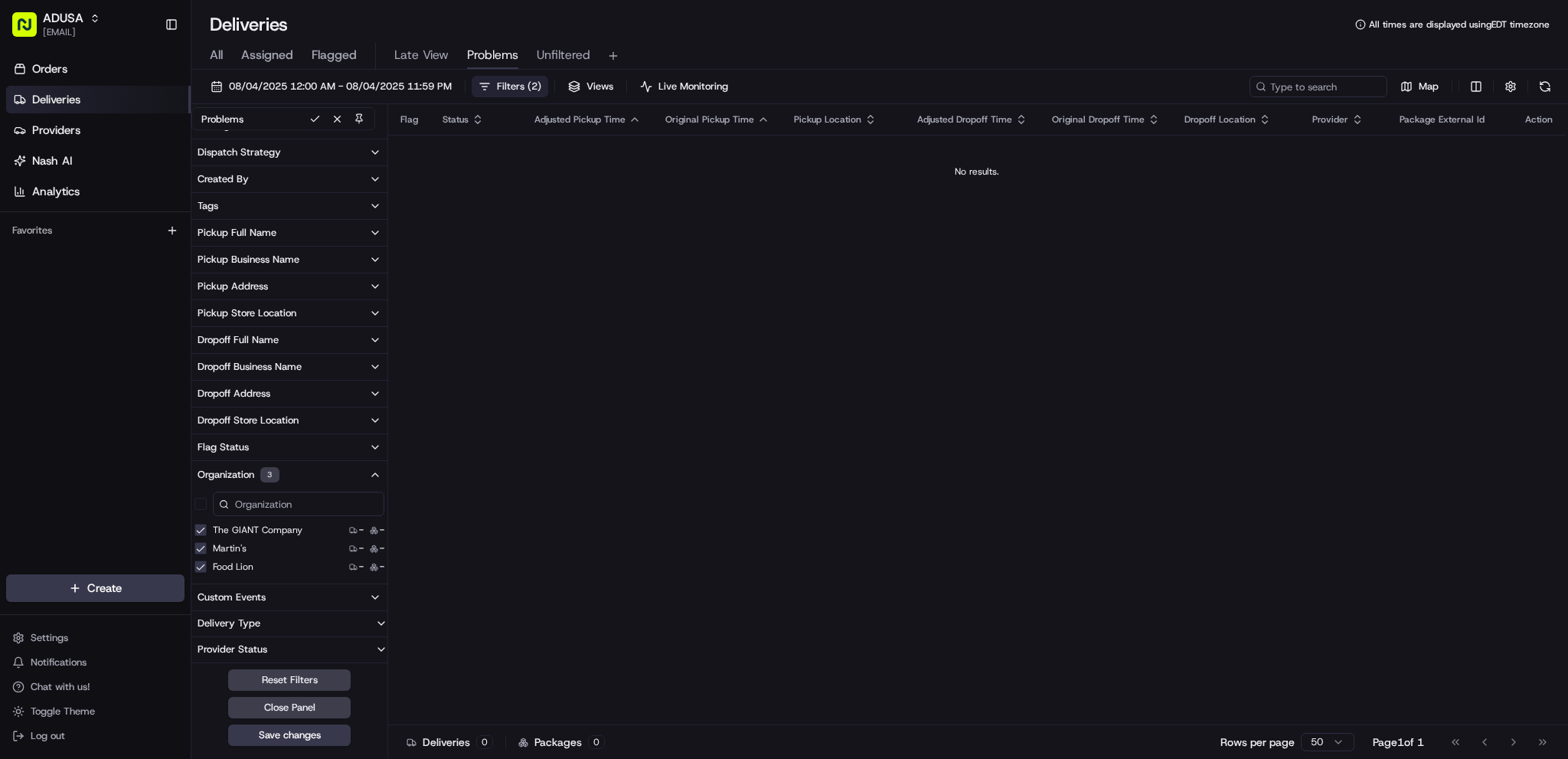 drag, startPoint x: 377, startPoint y: 692, endPoint x: 375, endPoint y: 720, distance: 28.07134 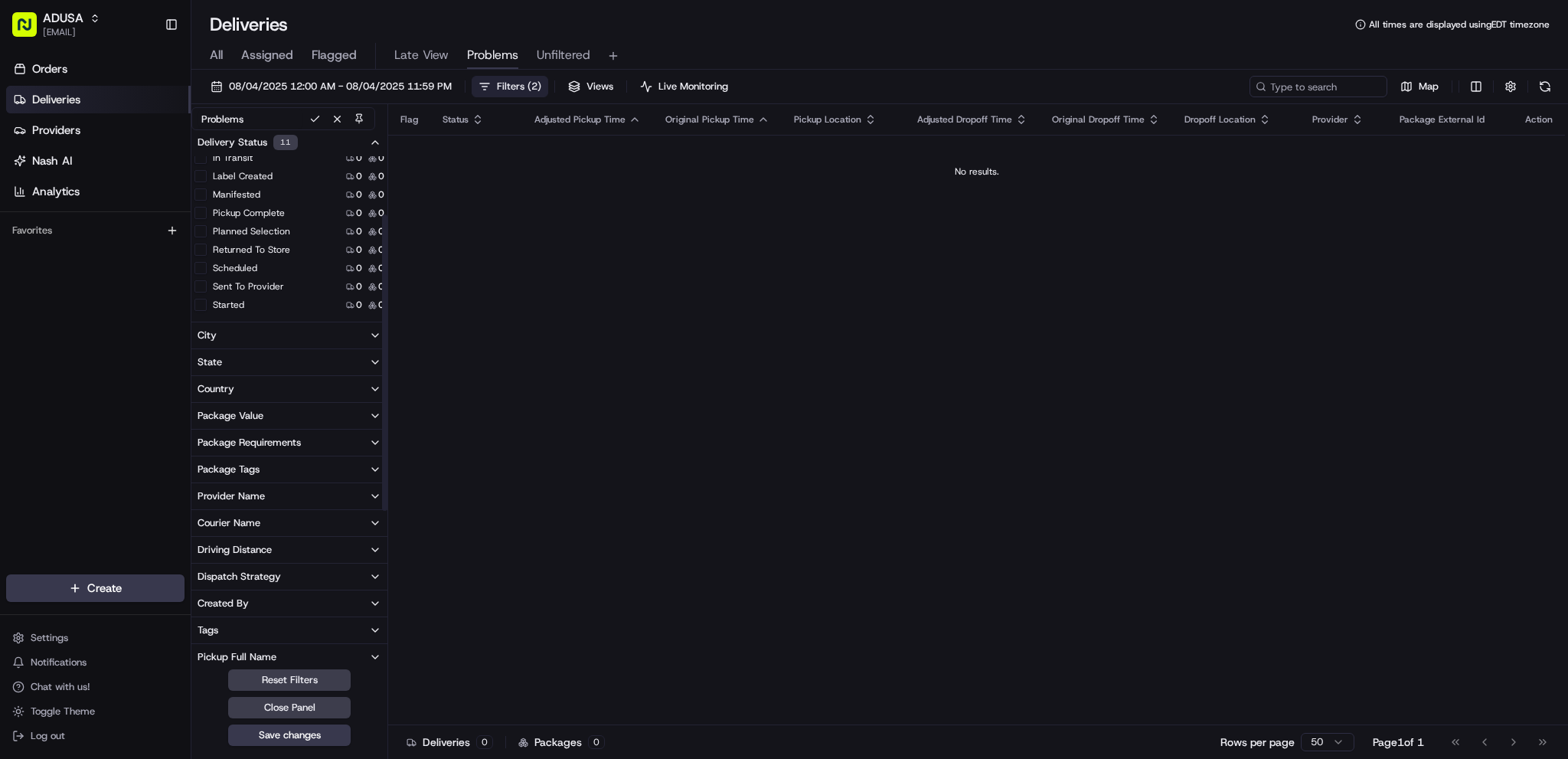 scroll, scrollTop: 0, scrollLeft: 0, axis: both 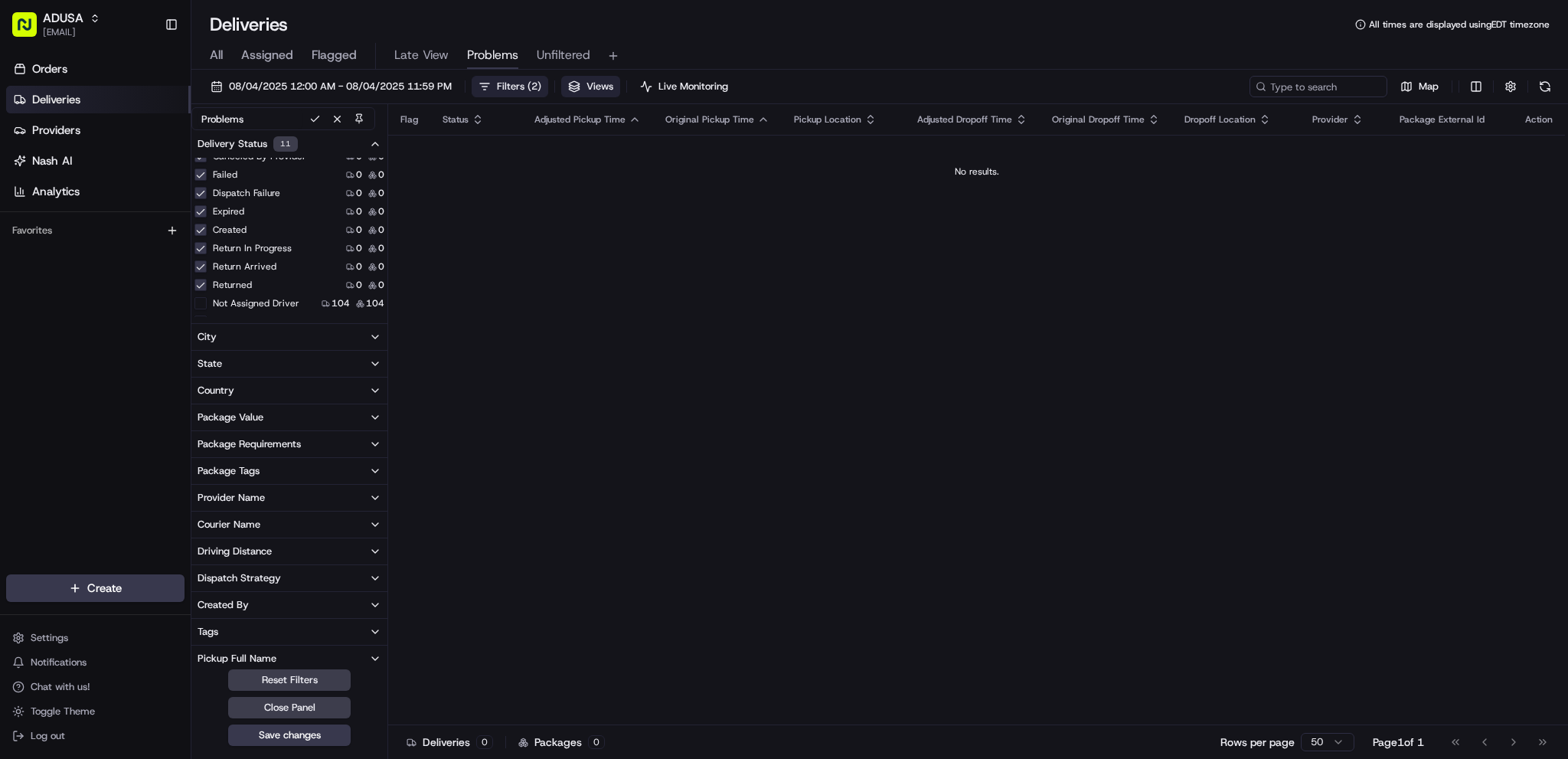 click on "Views" at bounding box center (599, 87) 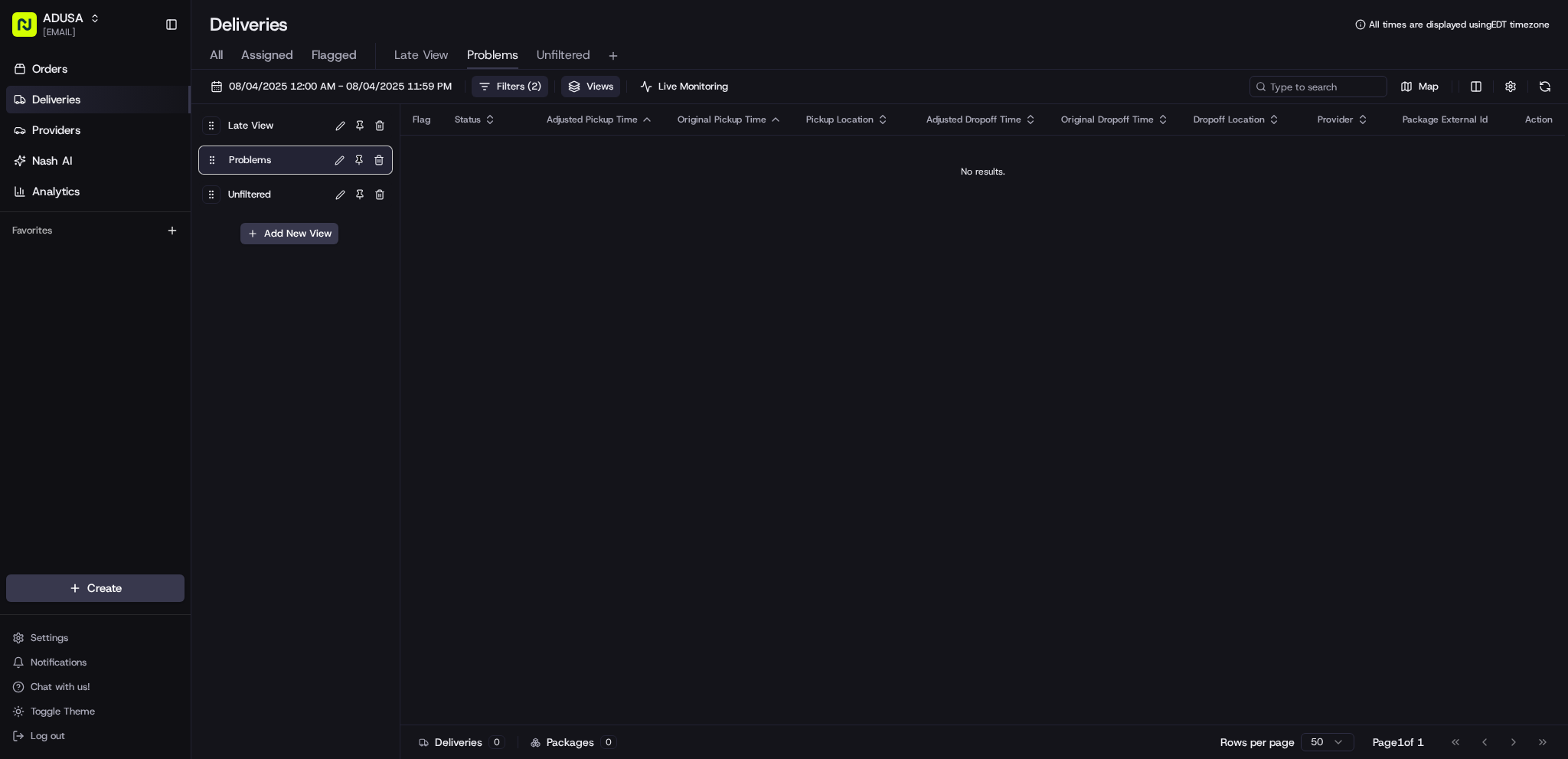 click on "( 2 )" at bounding box center [534, 87] 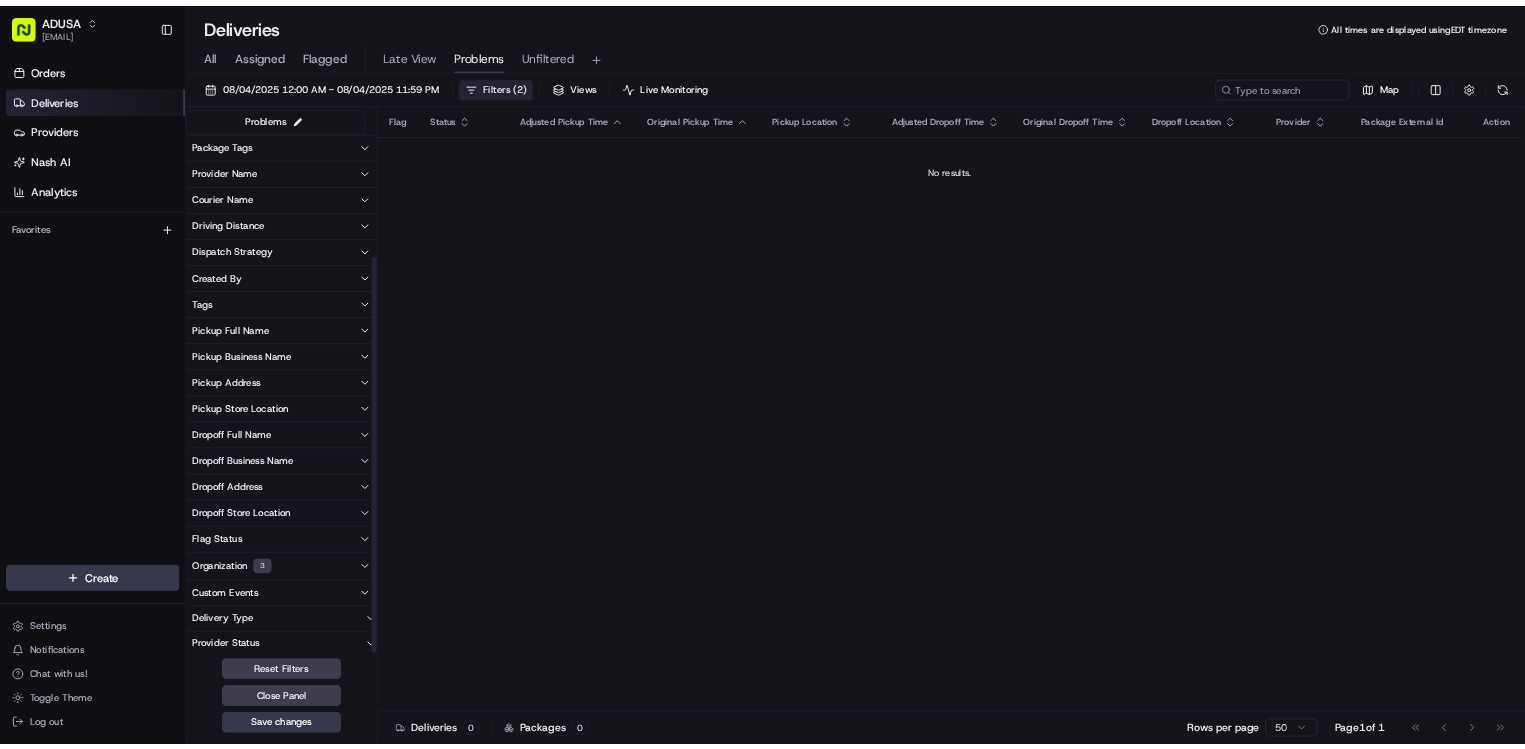 scroll, scrollTop: 216, scrollLeft: 0, axis: vertical 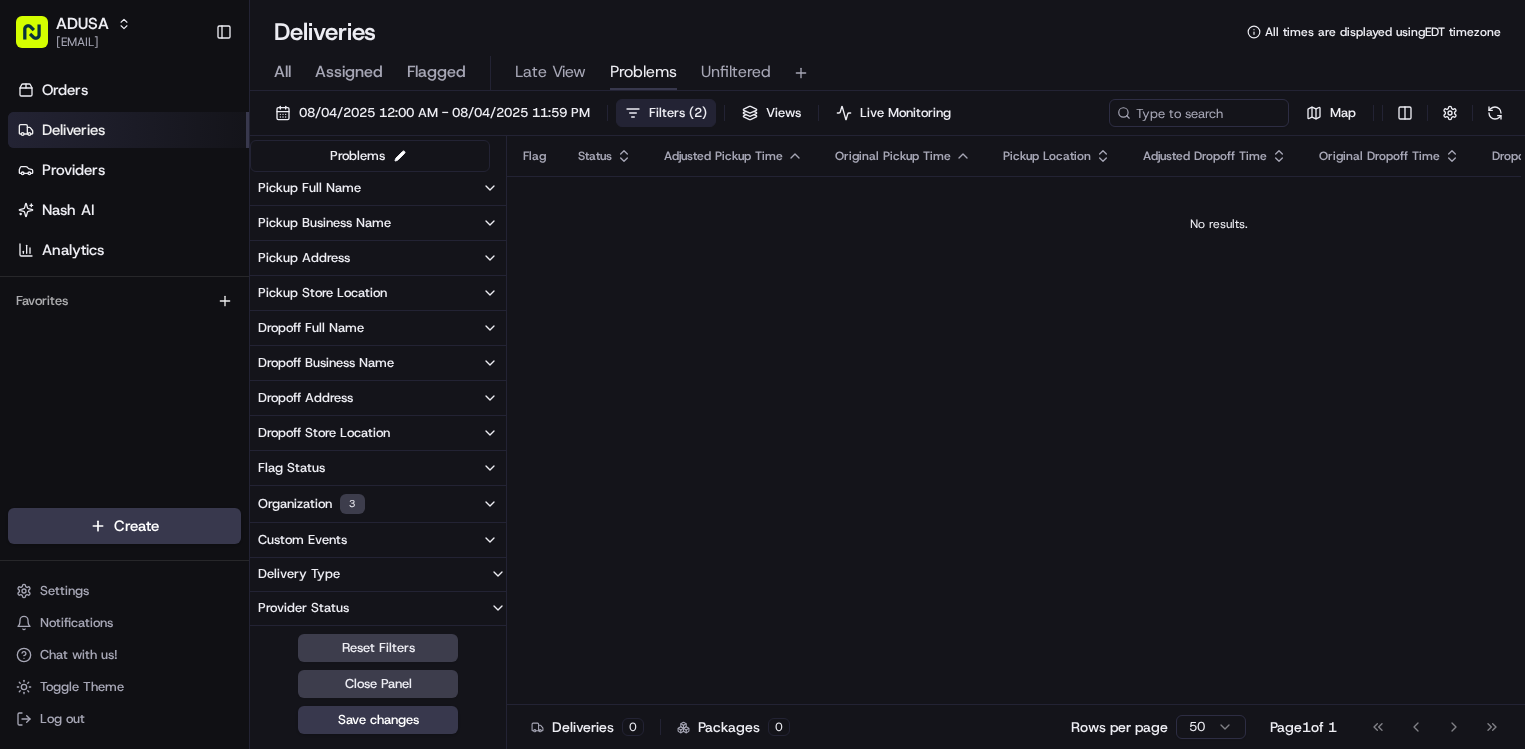 click on "Organization 3" at bounding box center [311, 504] 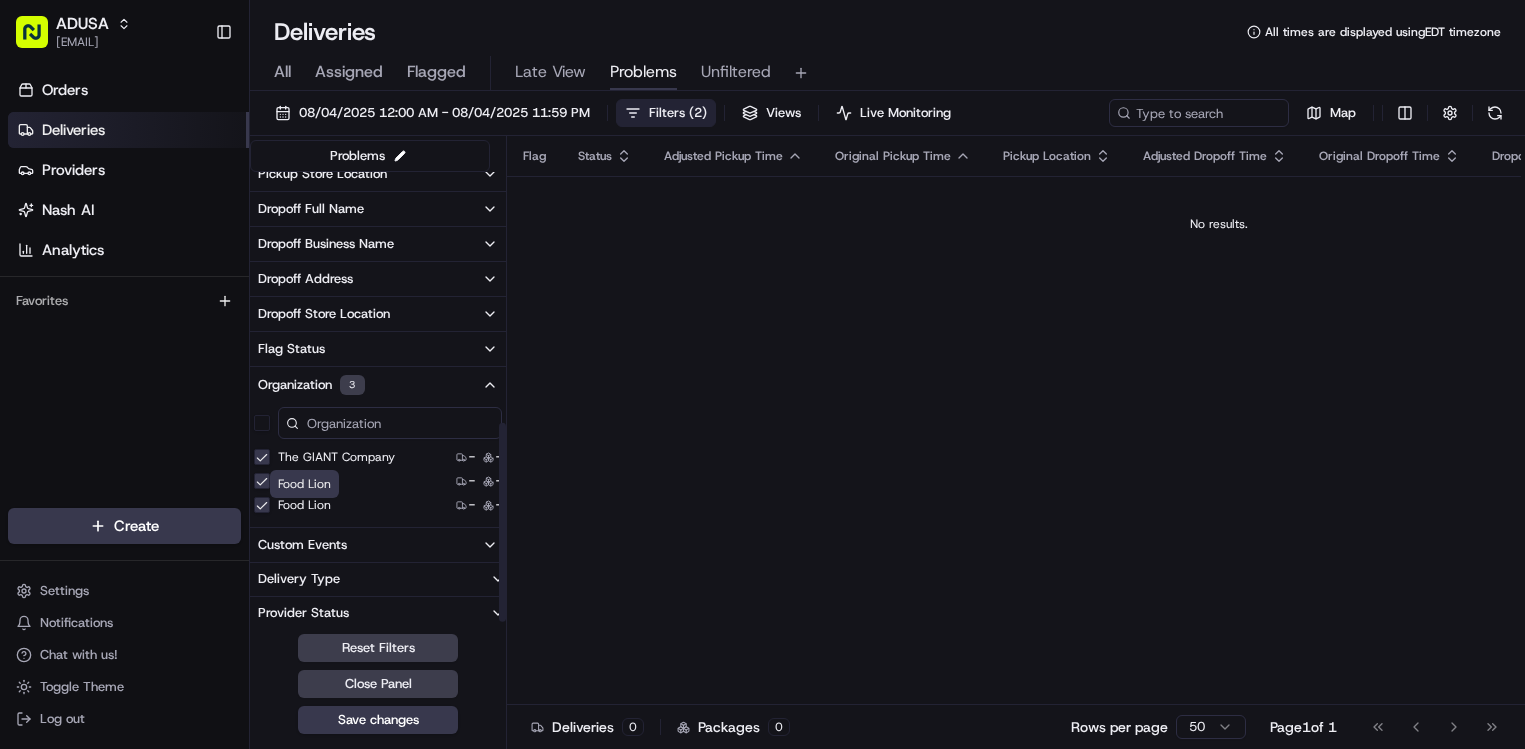 scroll, scrollTop: 582, scrollLeft: 0, axis: vertical 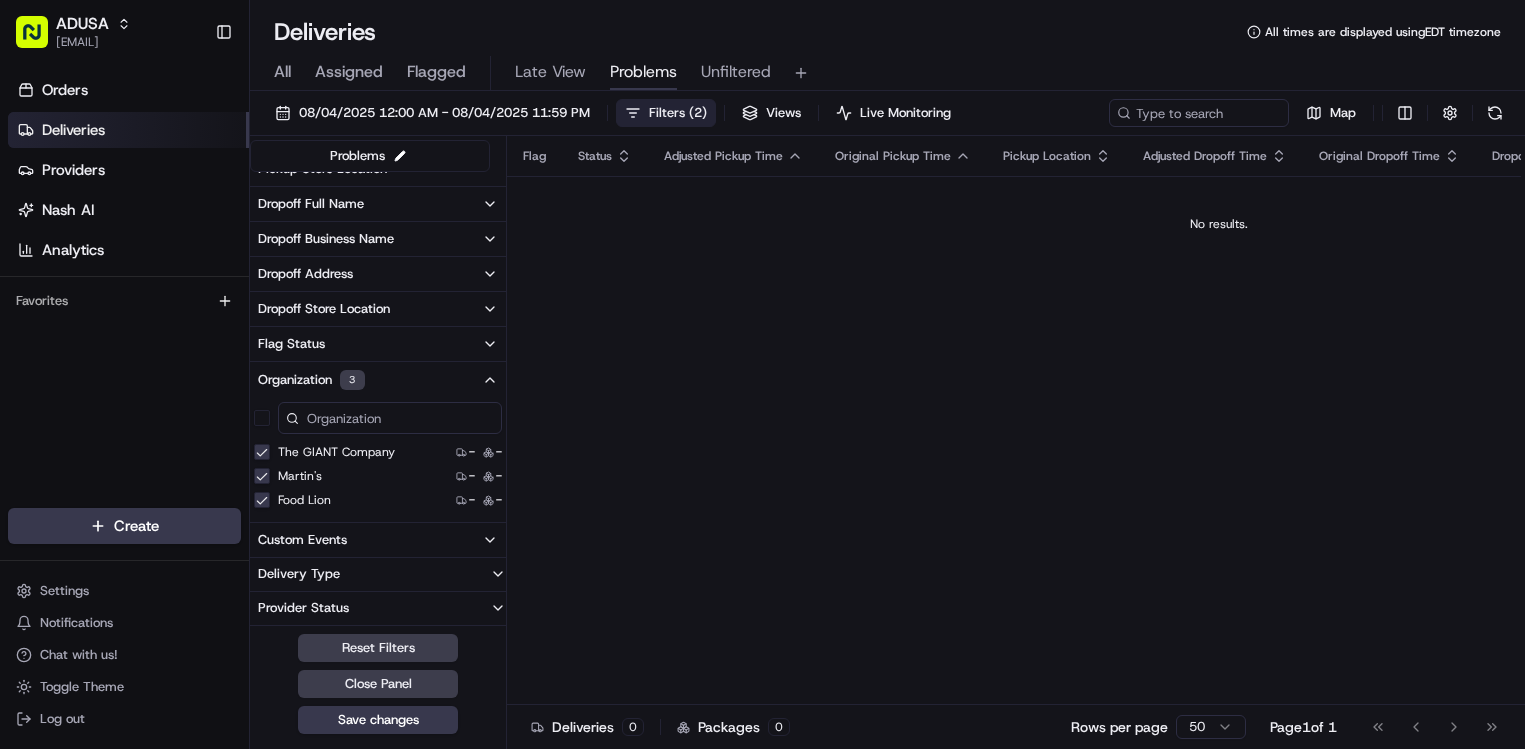 click on "The GIANT Company" at bounding box center (262, 452) 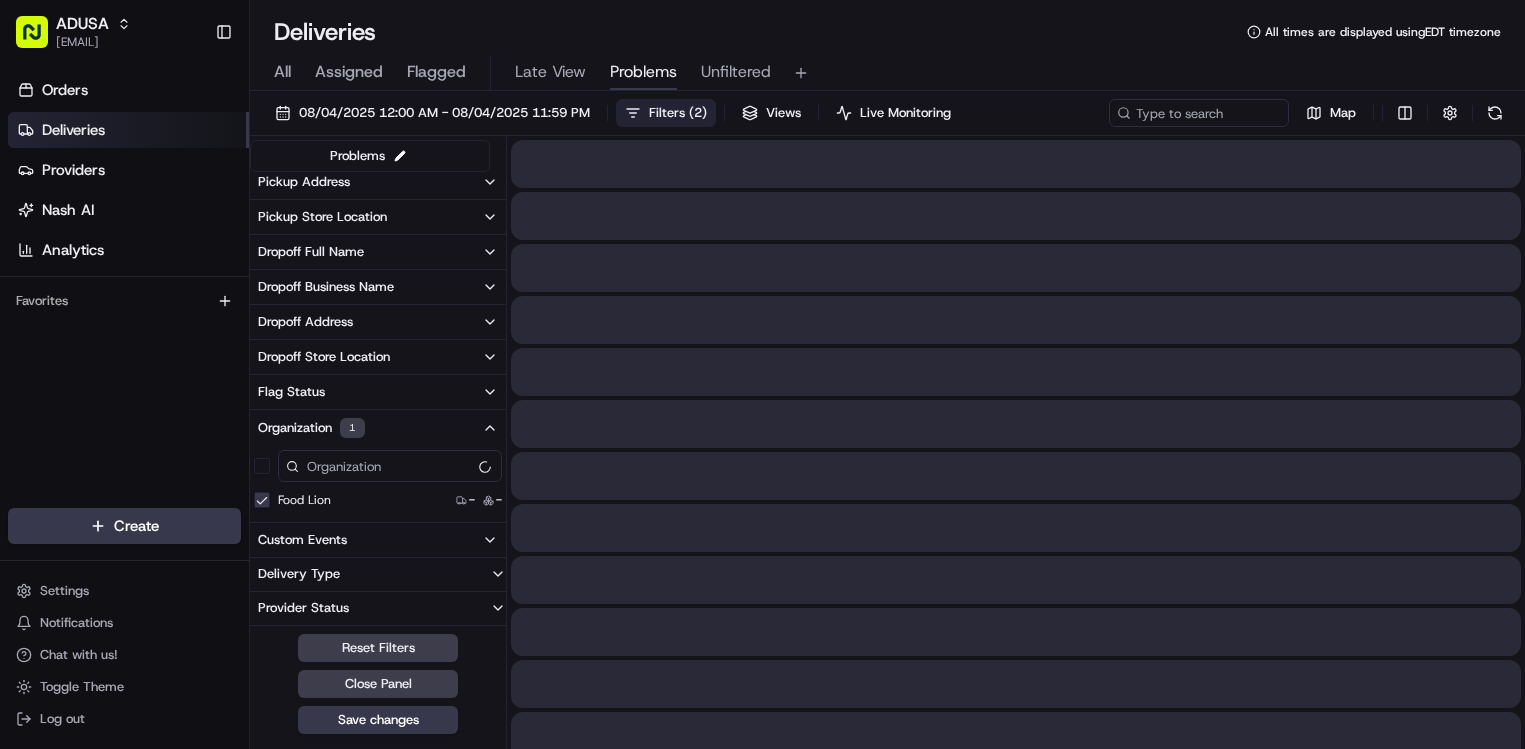 click on "Food Lion" at bounding box center (262, 500) 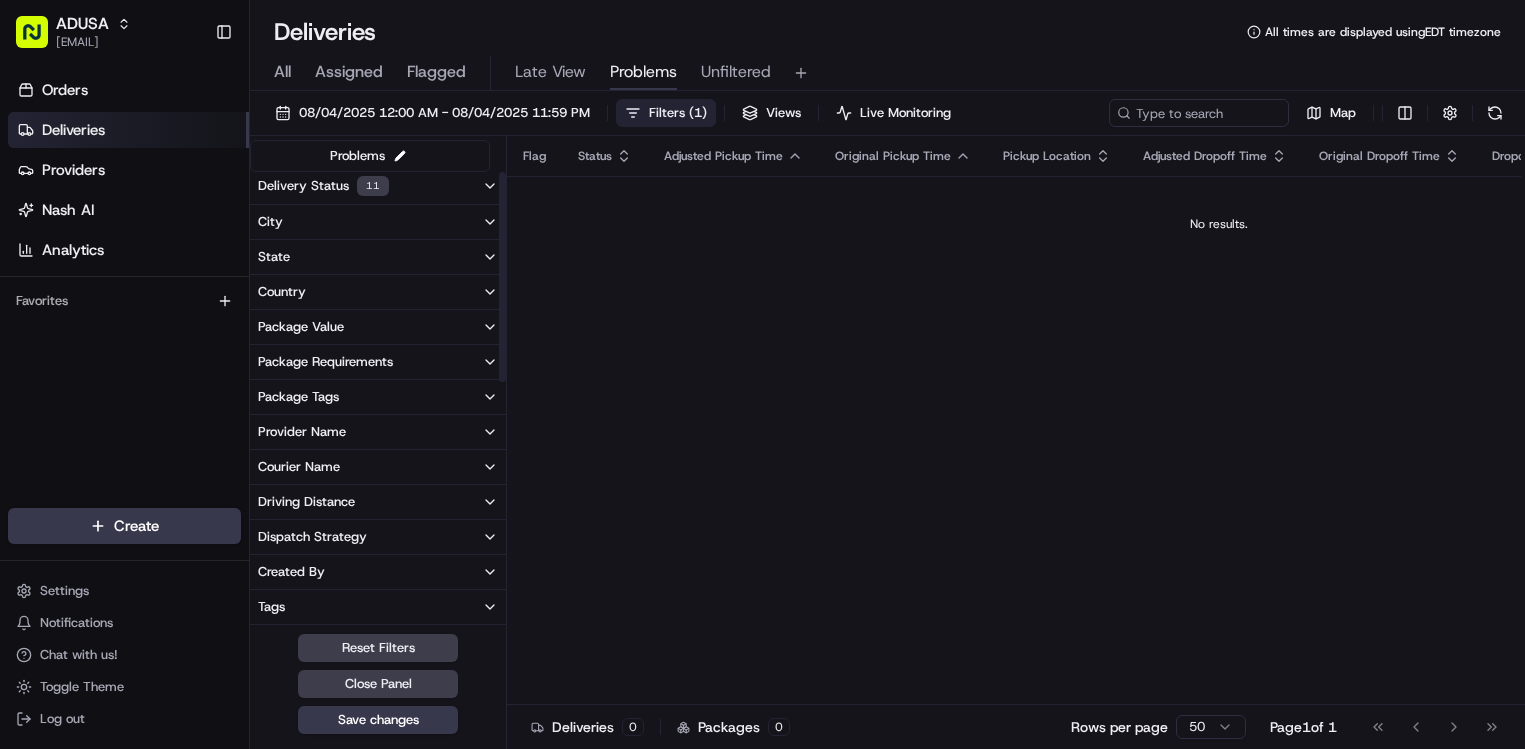 scroll, scrollTop: 0, scrollLeft: 0, axis: both 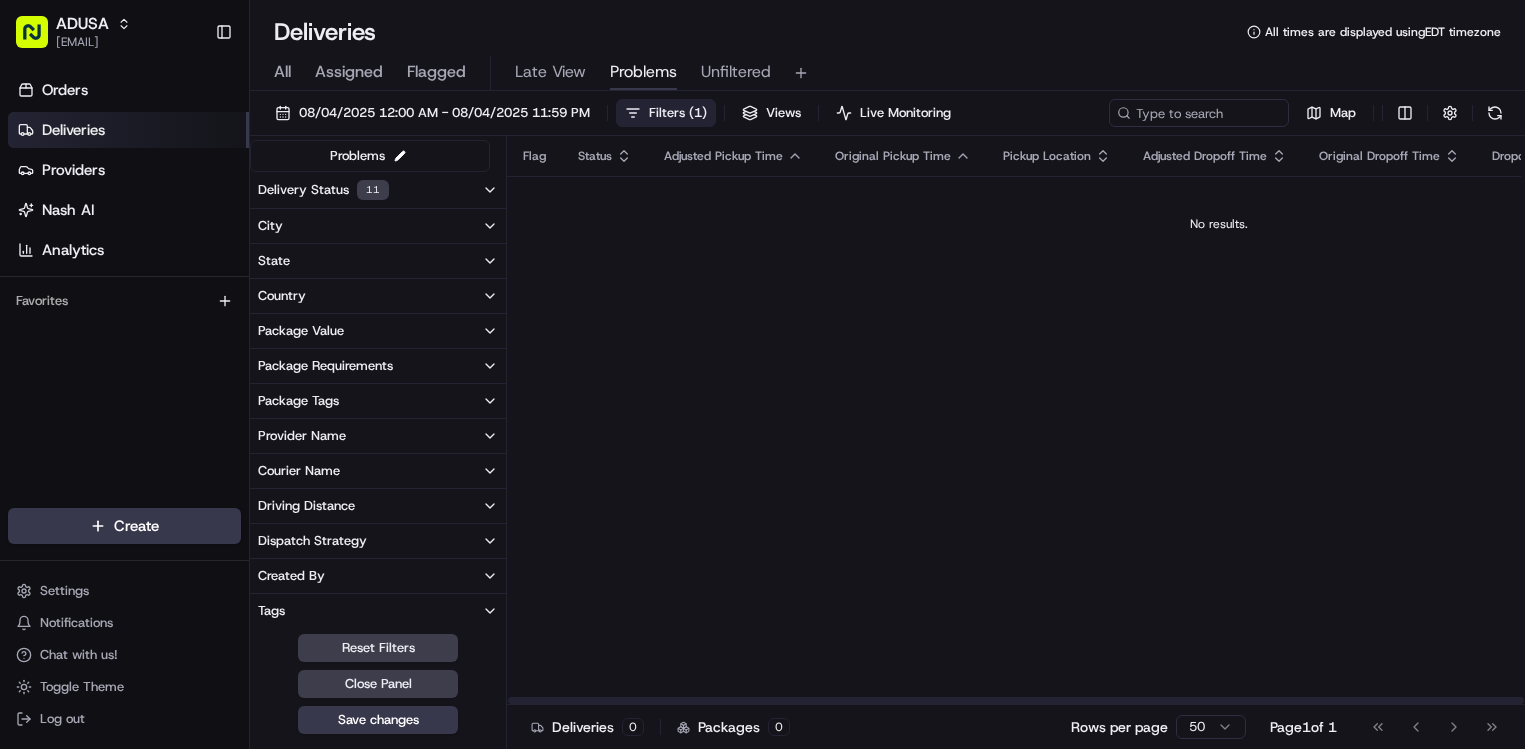 click on "All Assigned Flagged Late View Problems Unfiltered" at bounding box center (887, 69) 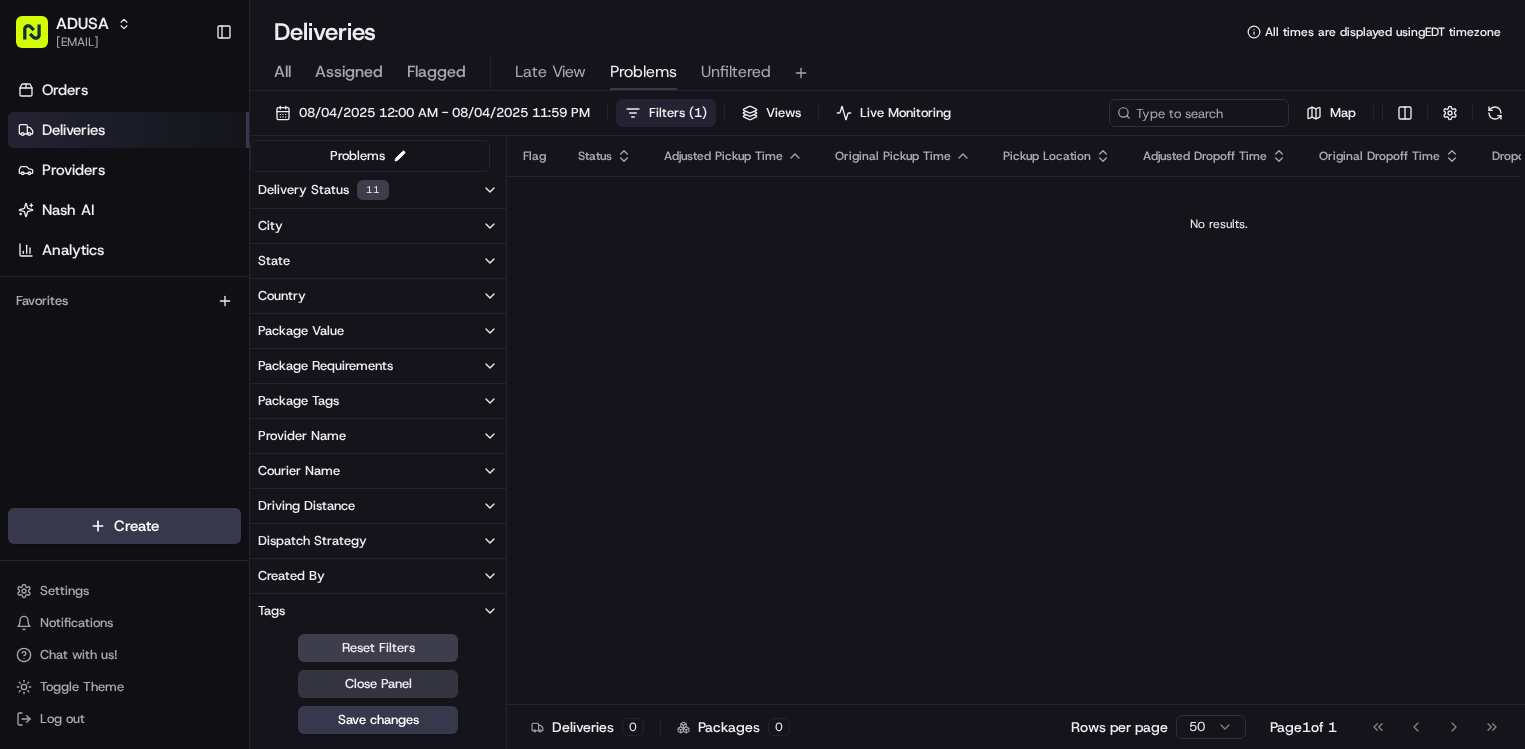 click on "Close Panel" at bounding box center [378, 684] 